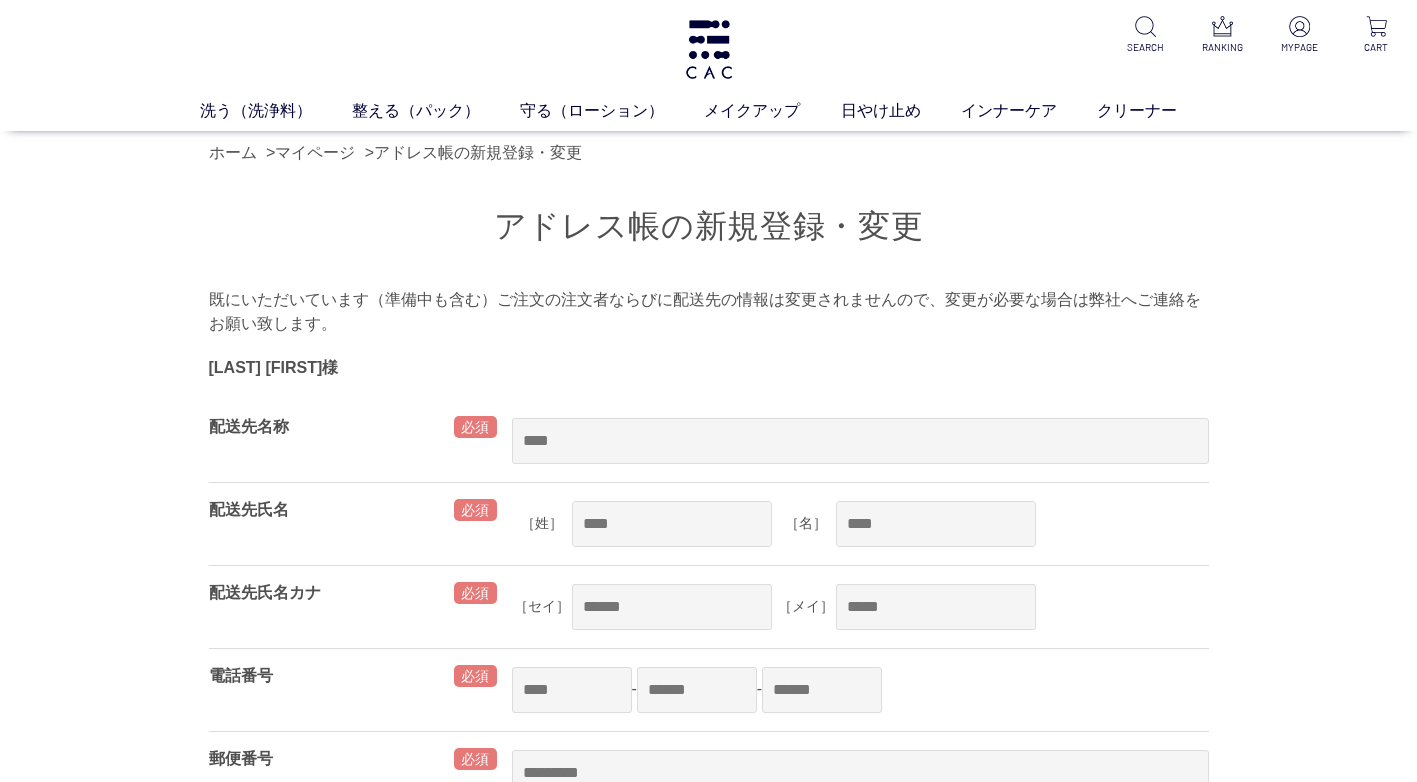 scroll, scrollTop: 0, scrollLeft: 0, axis: both 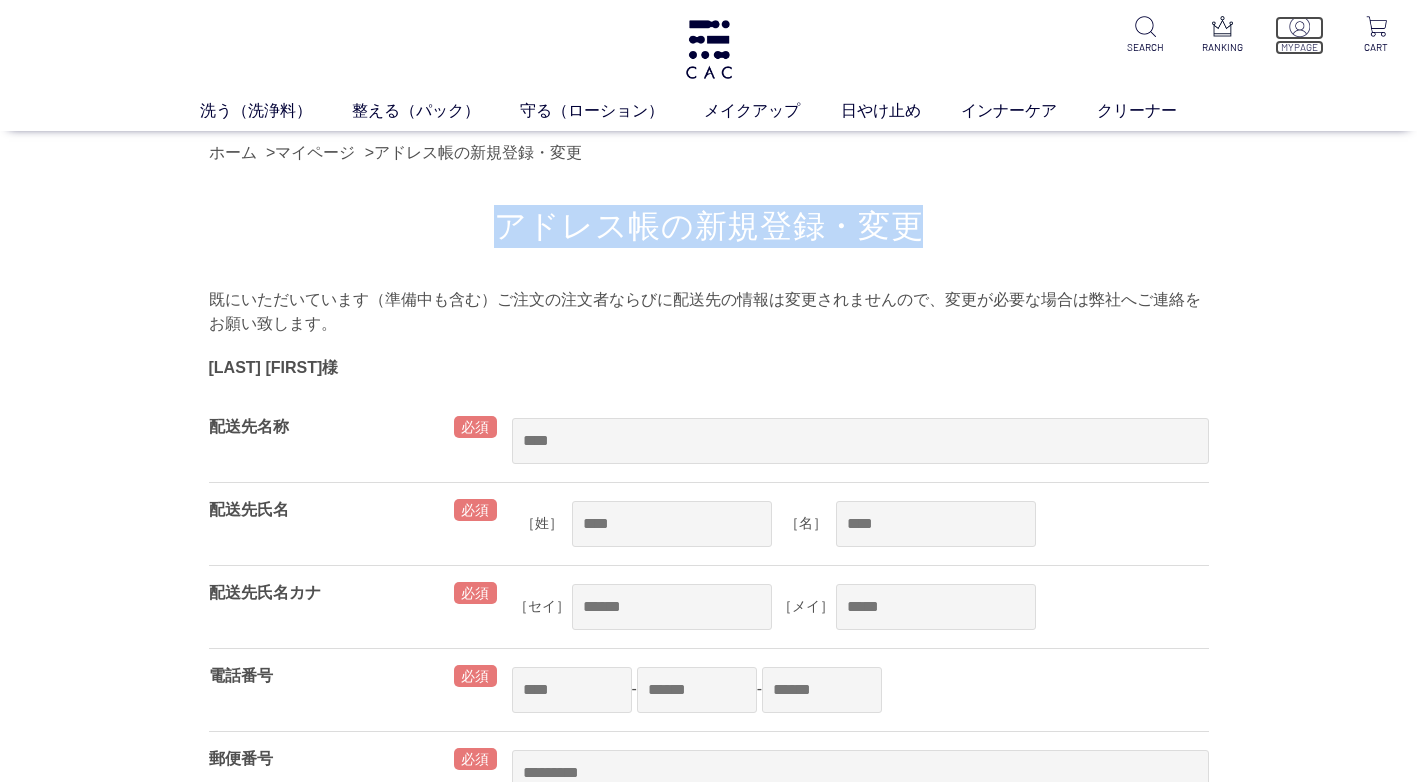 drag, startPoint x: 1291, startPoint y: 165, endPoint x: 1299, endPoint y: 31, distance: 134.23859 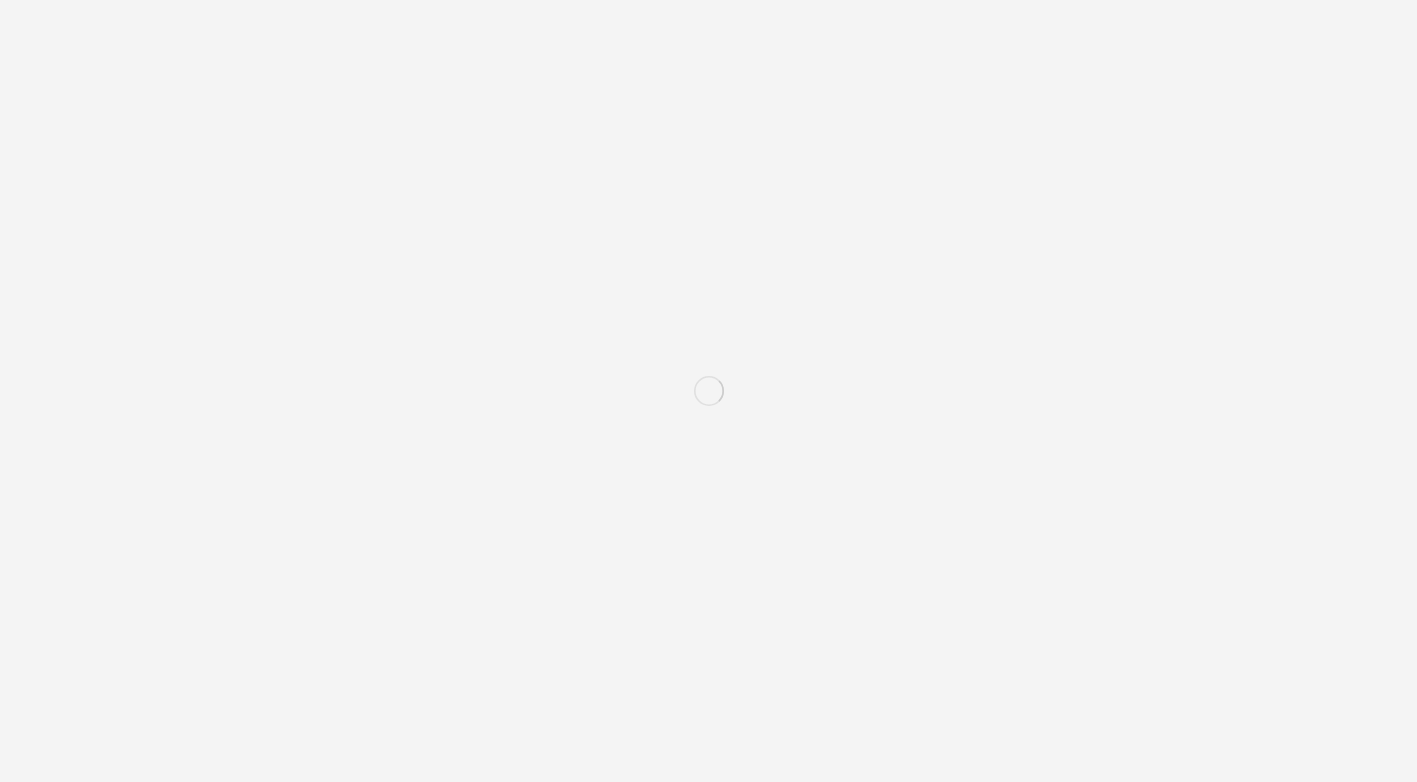 scroll, scrollTop: 0, scrollLeft: 0, axis: both 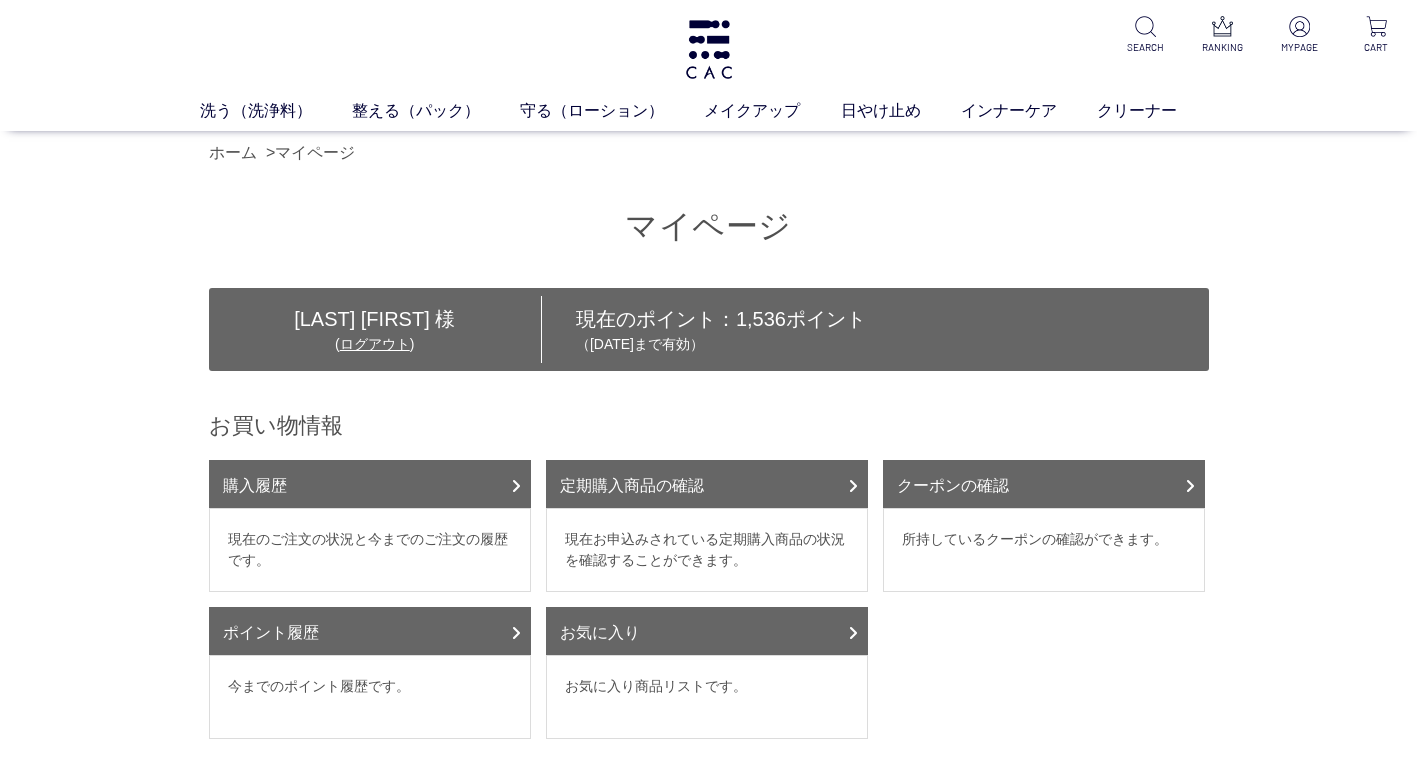 click on "マイページ
村上 敦子 様
( ログアウト )
現在のポイント： 1,536  ポイント （2026年08月04日まで有効）
お買い物情報
購入履歴
現在のご注文の状況と今までのご注文の履歴です。
定期購入商品の確認
現在お申込みされている定期購入商品の状況を確認することができます。
クーポンの確認
所持しているクーポンの確認ができます。
ポイント履歴
今までのポイント履歴です。
お気に入り
お気に入り商品リストです。
お客様情報の管理
会員情報変更" at bounding box center [708, 796] 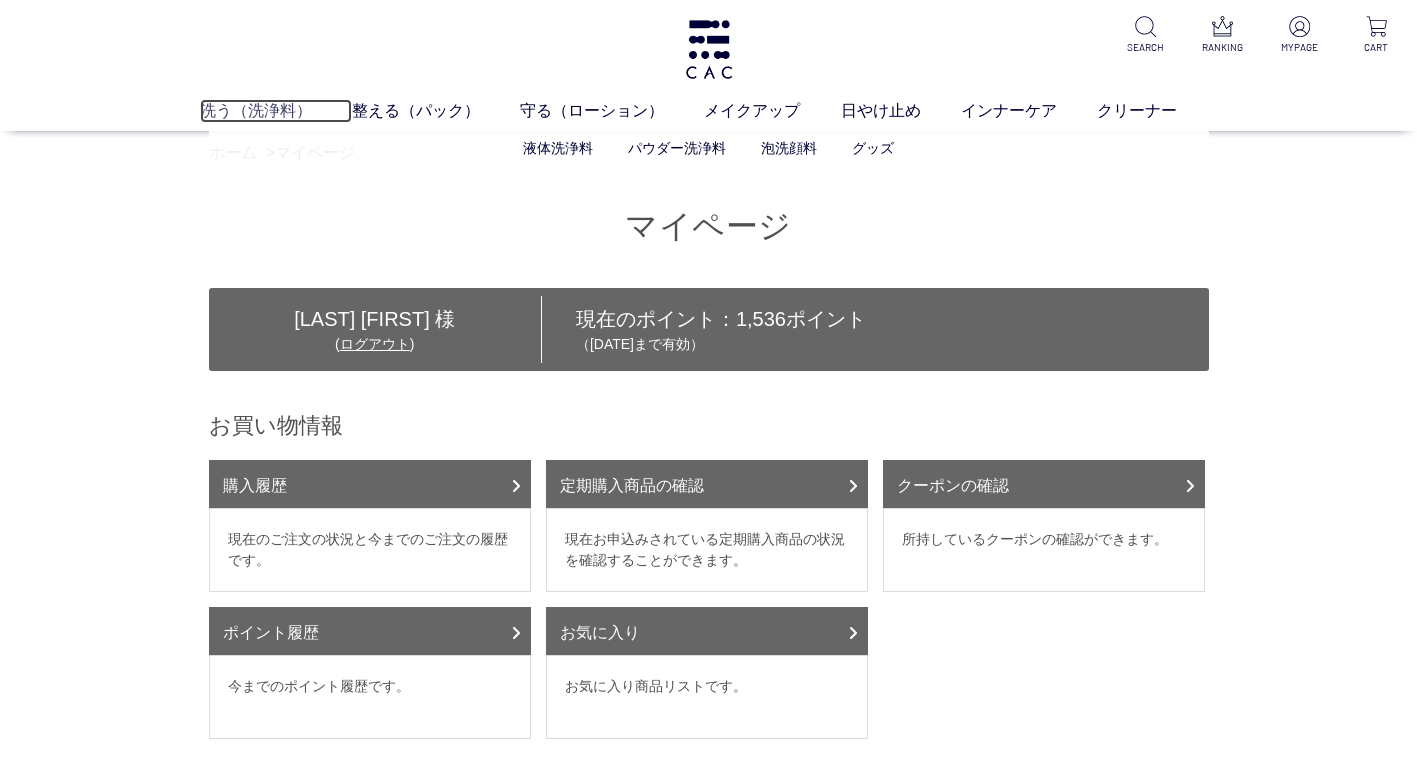 click on "洗う（洗浄料）" at bounding box center (276, 111) 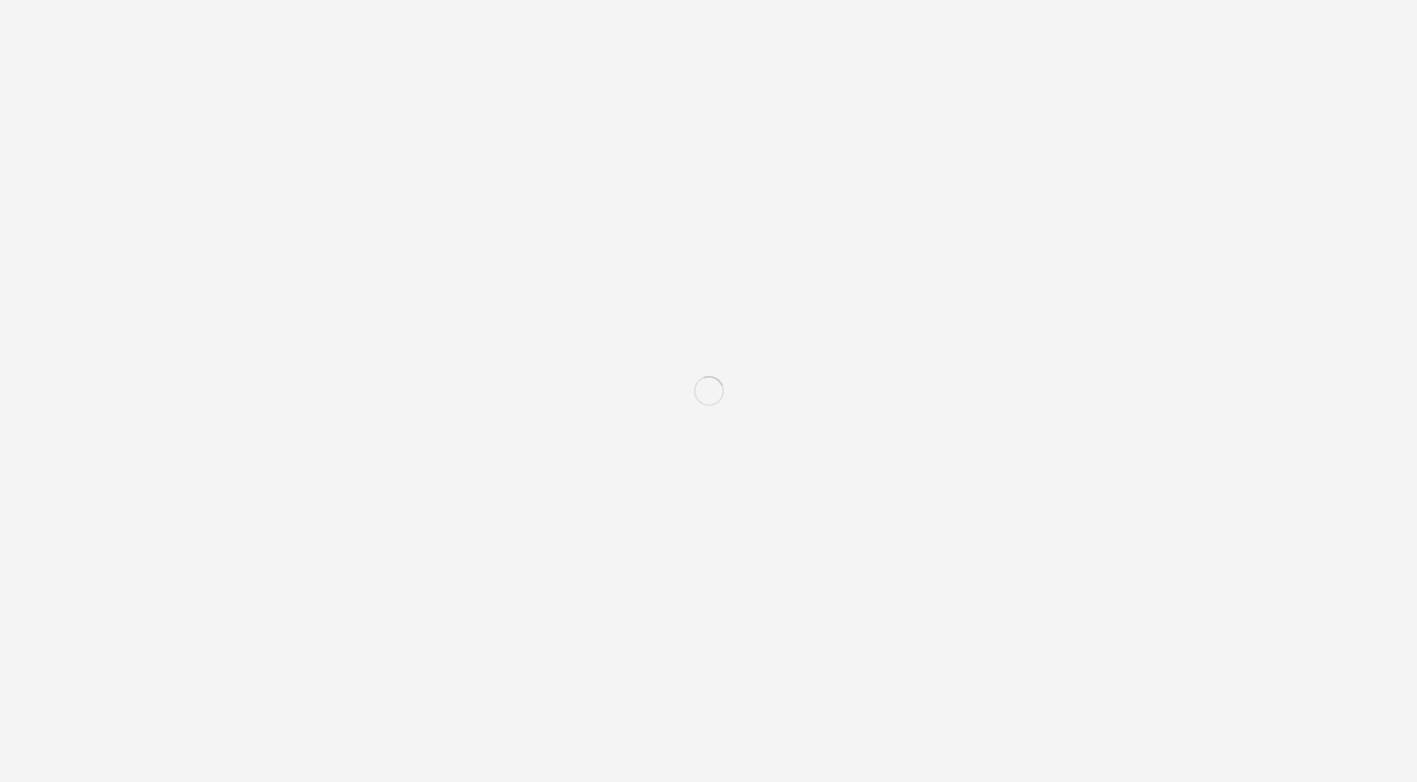 scroll, scrollTop: 0, scrollLeft: 0, axis: both 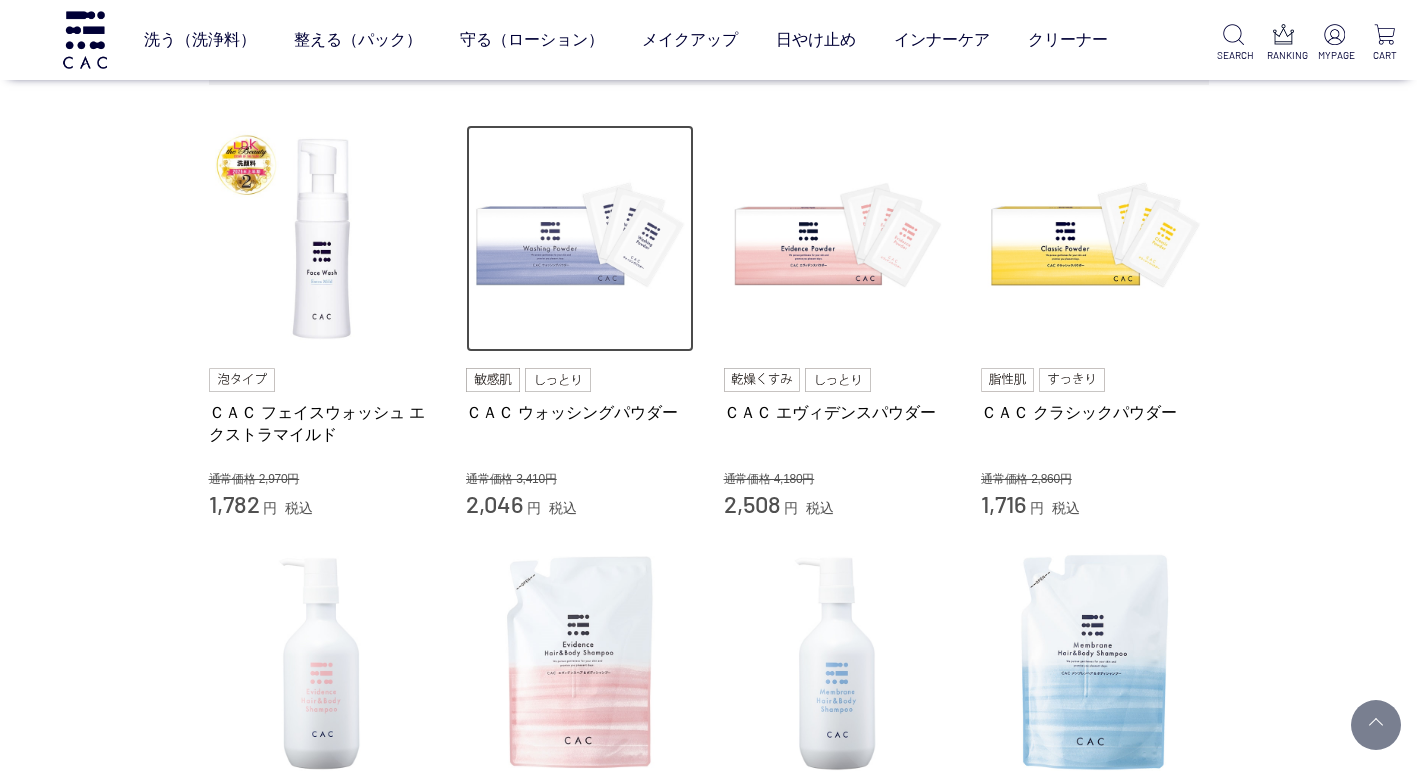click at bounding box center (580, 239) 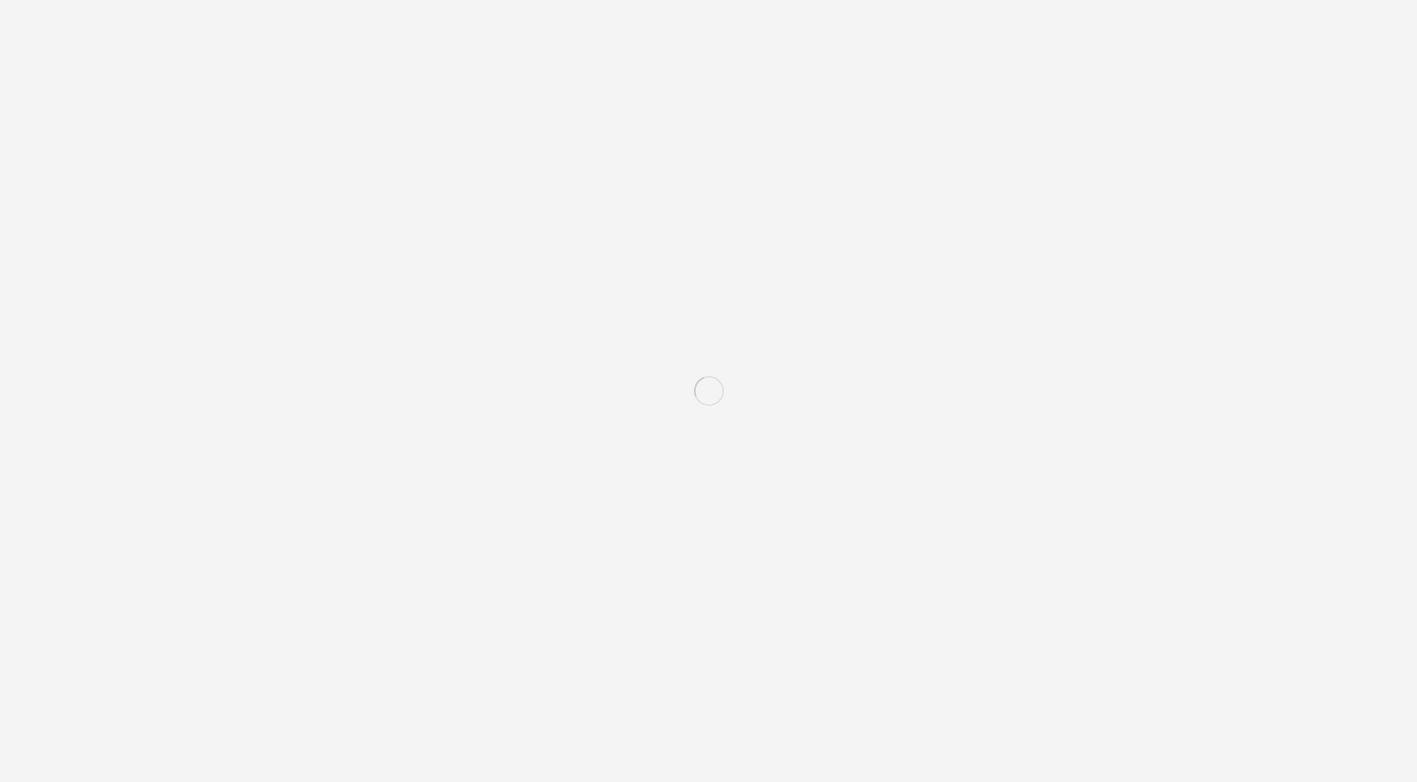 scroll, scrollTop: 0, scrollLeft: 0, axis: both 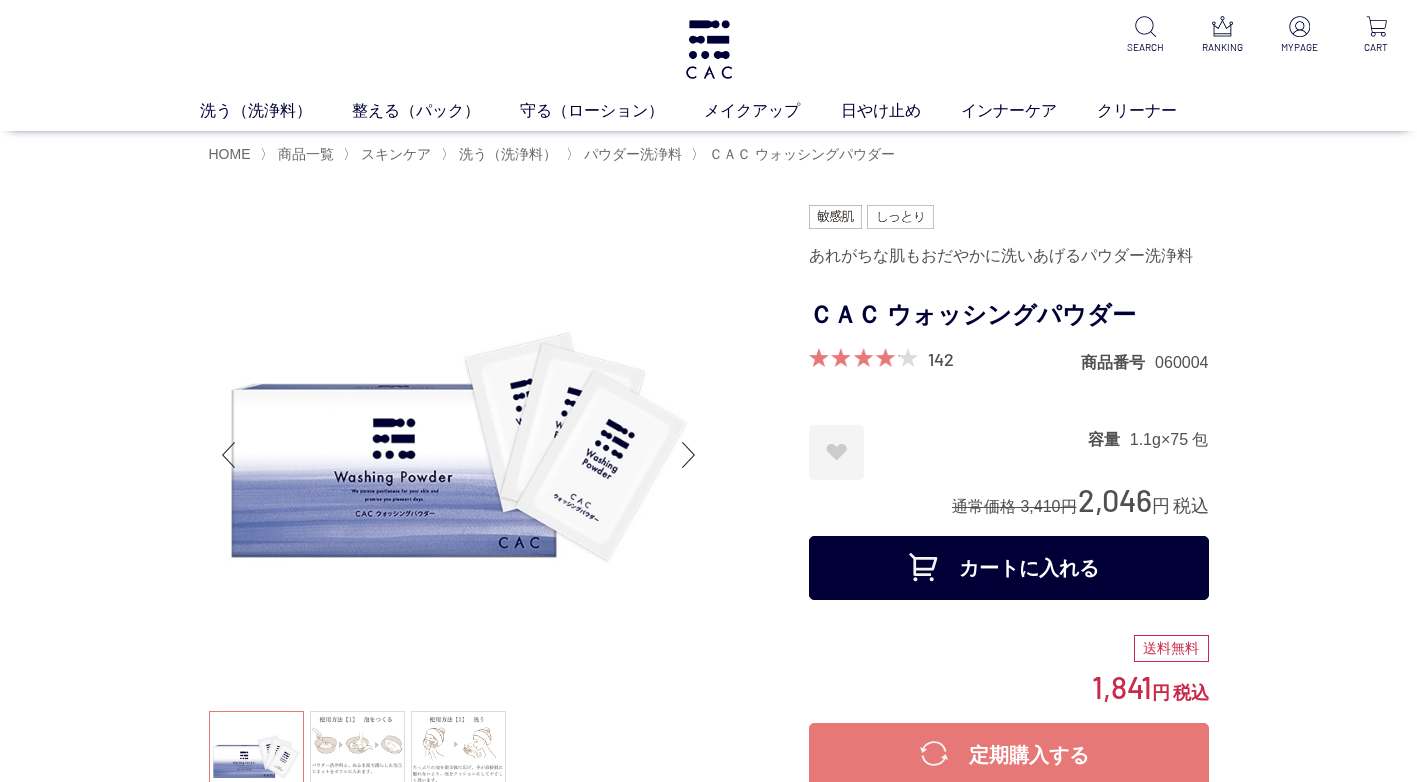 click on "買い物かご
買い物かご内の商品
買い物かごは空です...
カテゴリから探す
商品一覧
スキンケア
洗う（洗浄料）
液体洗浄料
パウダー洗浄料
泡洗顔料
グッズ
整える（パック）
守る（ローション）
メイクアップ
その他
日やけ止め
インナーケア
クリーナー
ジャンルから探す
限定品" at bounding box center [708, 7304] 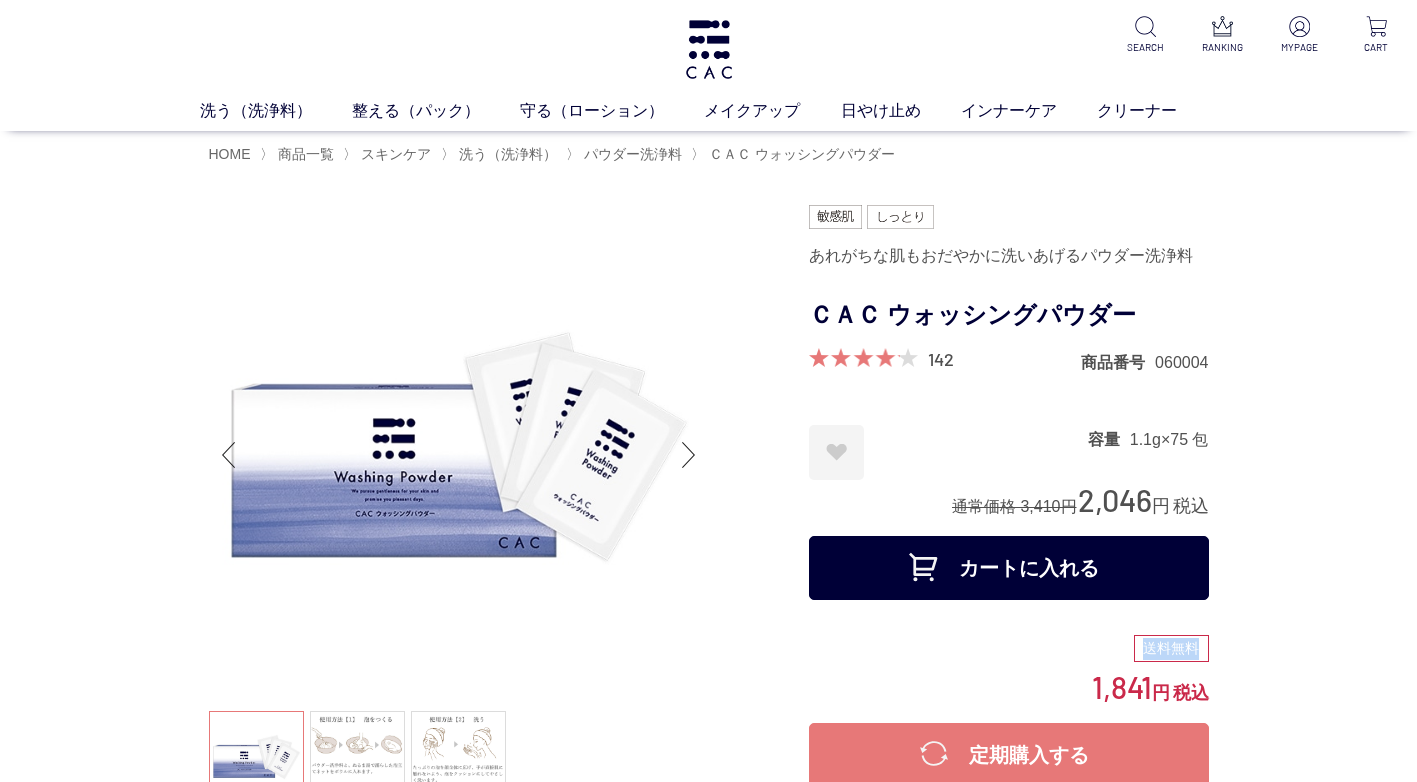 click on "買い物かご
買い物かご内の商品
買い物かごは空です...
カテゴリから探す
商品一覧
スキンケア
洗う（洗浄料）
液体洗浄料
パウダー洗浄料
泡洗顔料
グッズ
整える（パック）
守る（ローション）
メイクアップ
その他
日やけ止め
インナーケア
クリーナー
ジャンルから探す
限定品" at bounding box center [708, 7304] 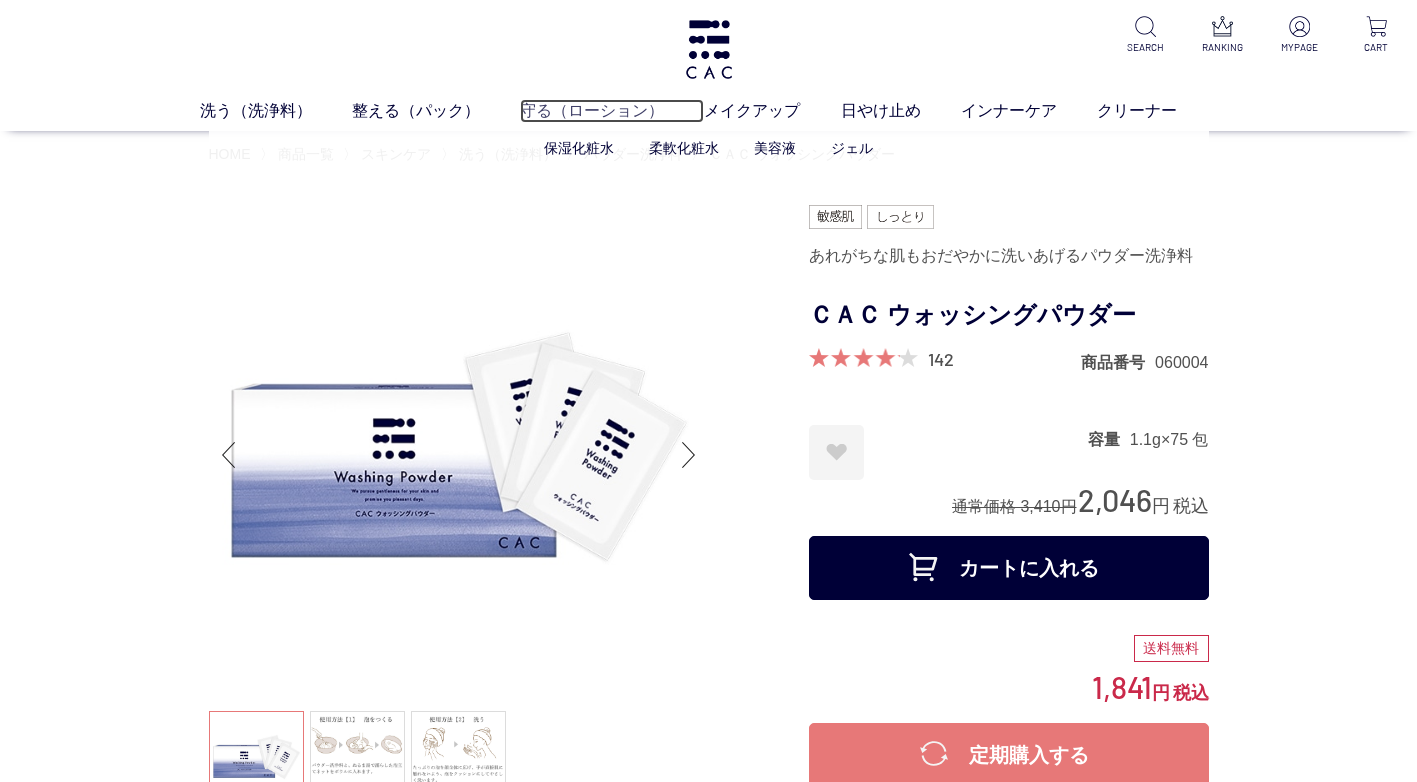 click on "守る（ローション）" at bounding box center (612, 111) 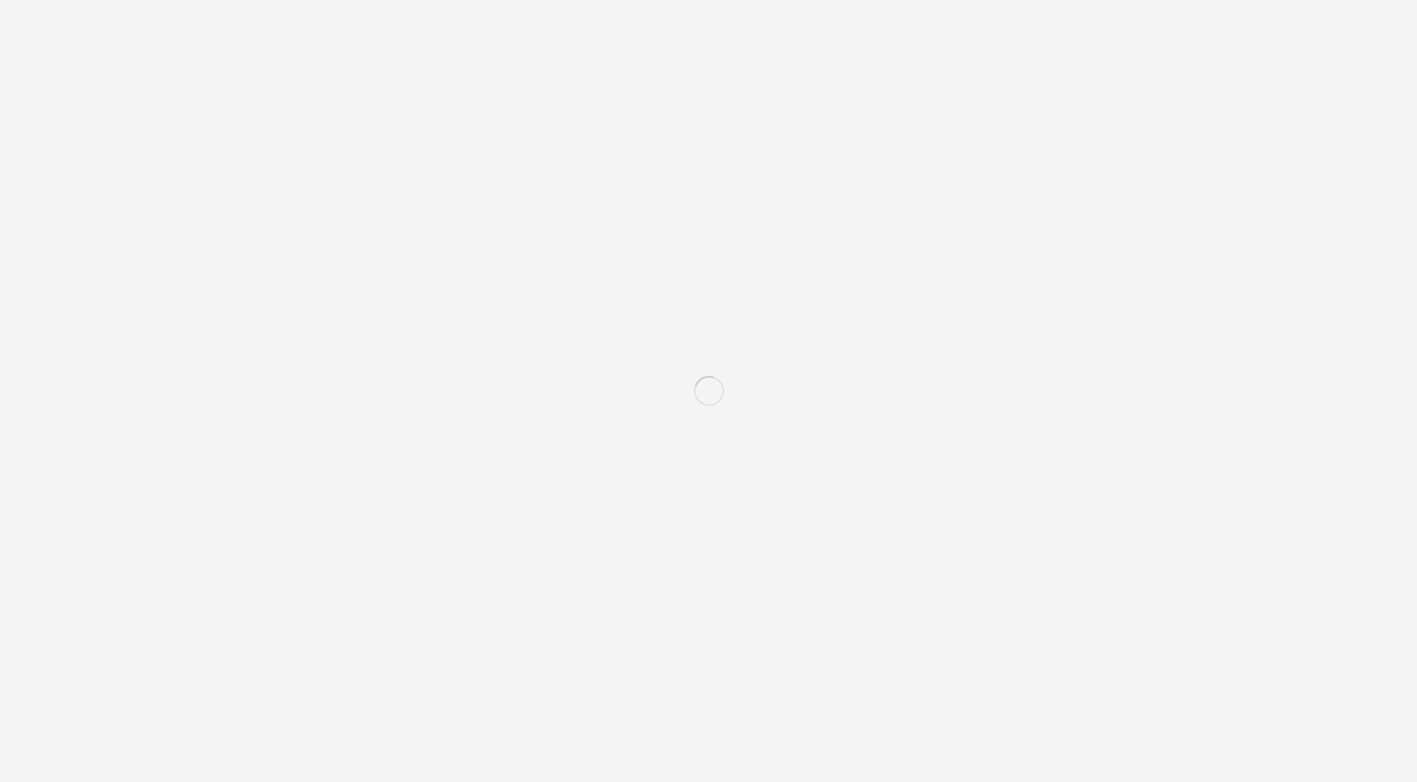 scroll, scrollTop: 0, scrollLeft: 0, axis: both 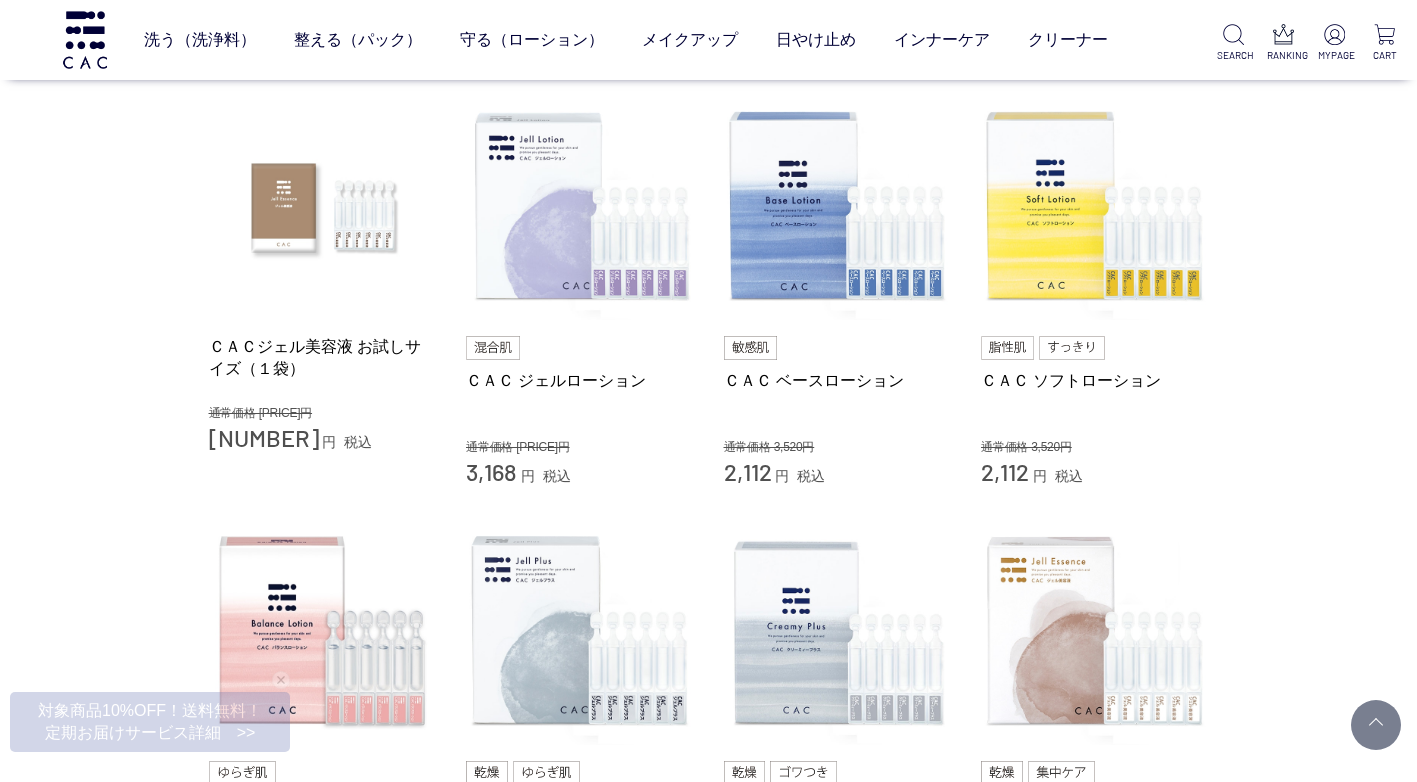 click on "買い物かご
買い物かご内の商品
買い物かごは空です...
カテゴリから探す
商品一覧
スキンケア
洗う（洗浄料）
整える（パック）
守る（ローション）
保湿化粧水
柔軟化粧水
美容液
ジェル
メイクアップ
その他
日やけ止め
インナーケア
クリーナー
ジャンルから探す
限定品
守る（ローション）
PROTECT
肌を守り、うるおう
保湿化粧水
柔軟化粧水 10" at bounding box center [708, 581] 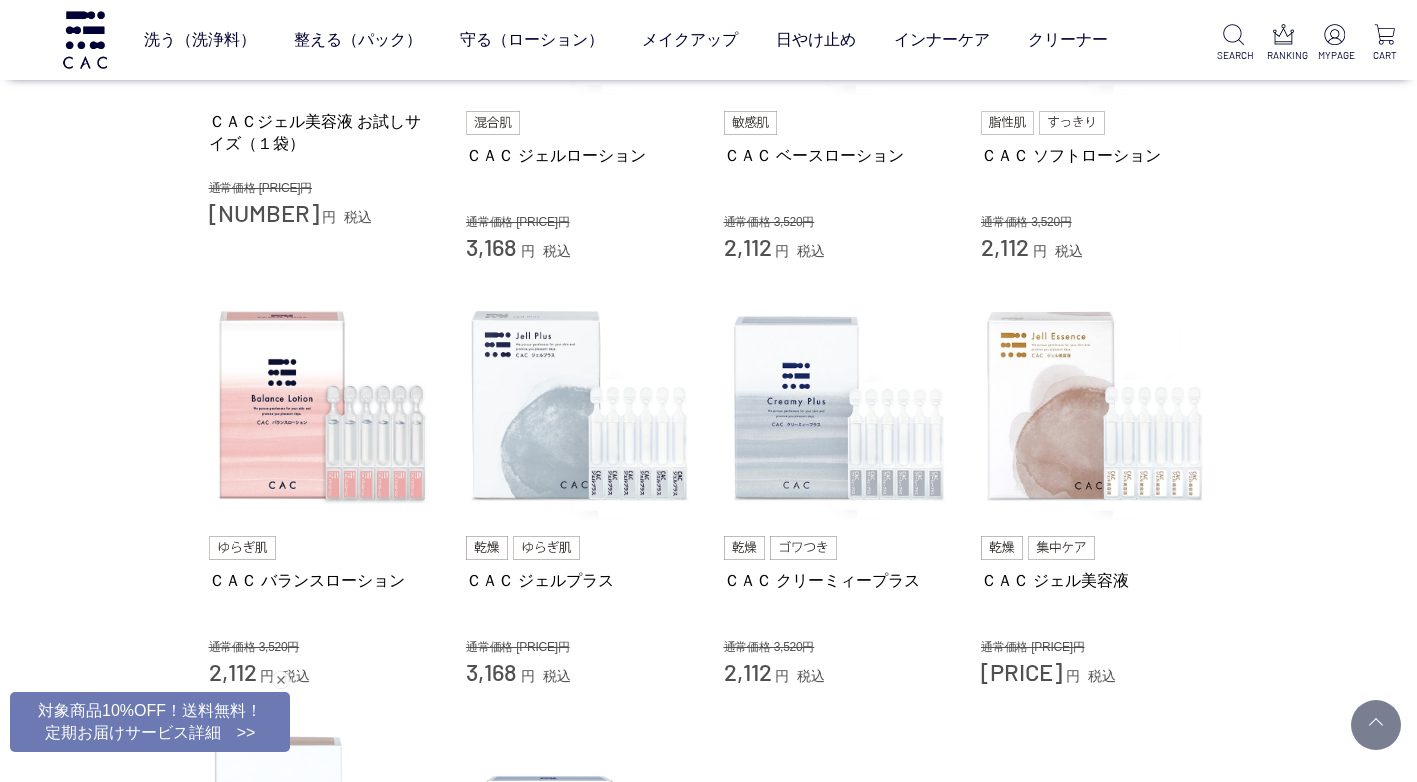 scroll, scrollTop: 800, scrollLeft: 0, axis: vertical 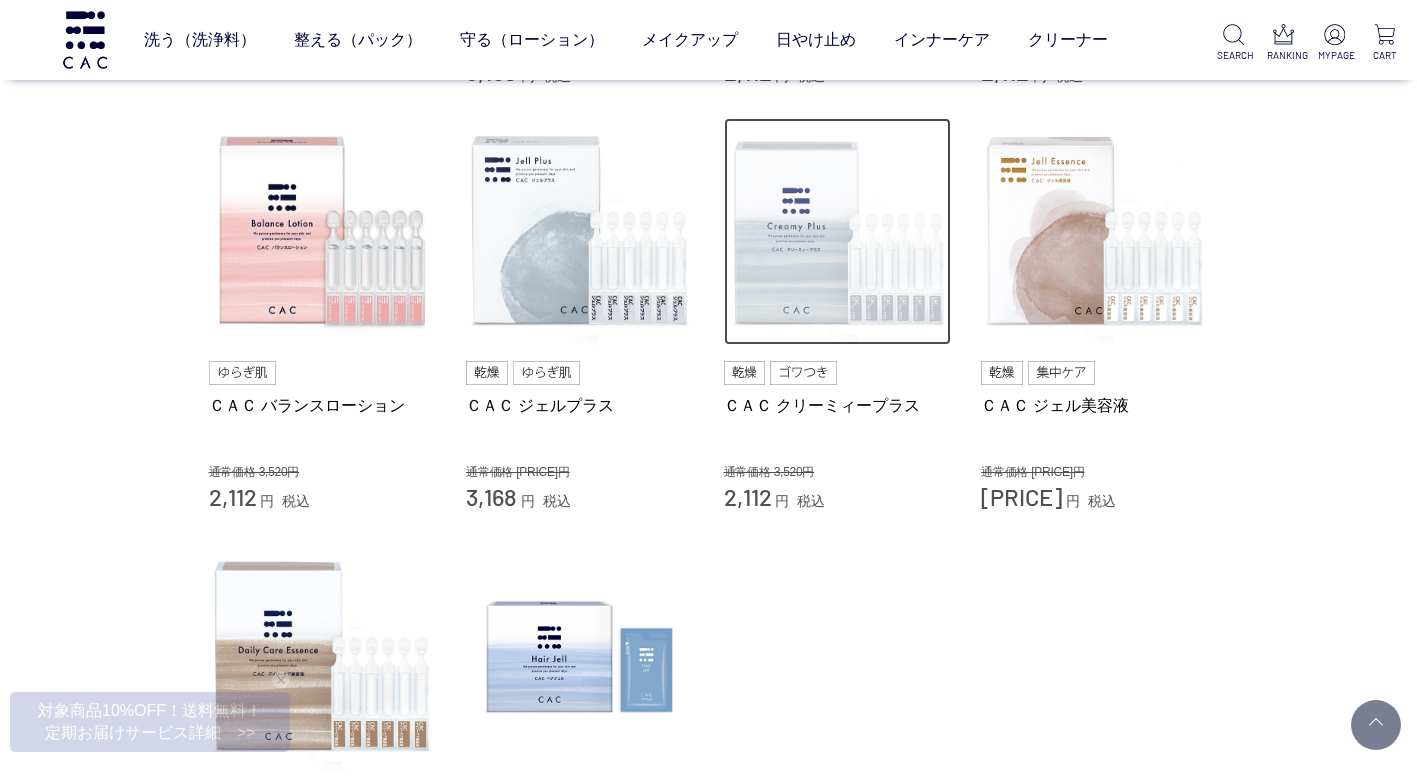 click at bounding box center (838, 232) 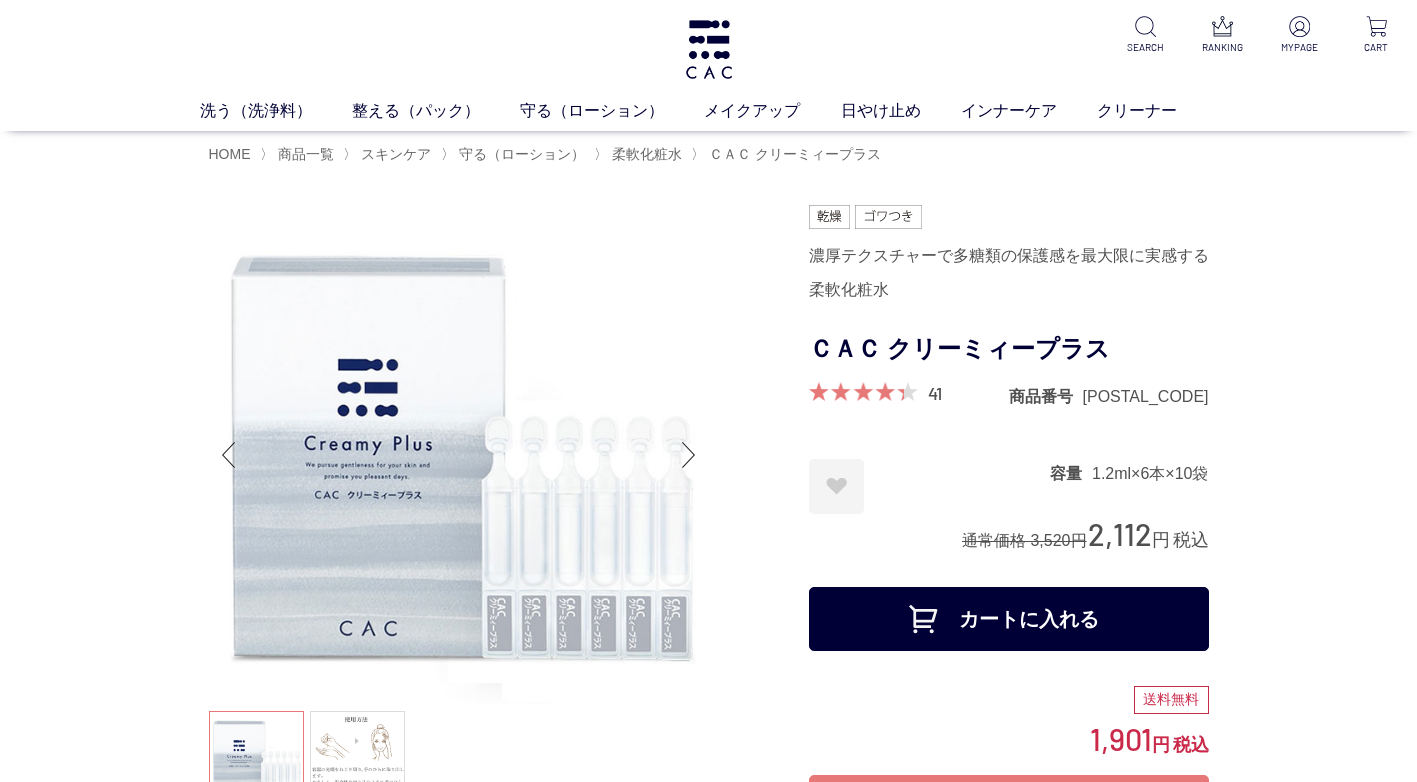 scroll, scrollTop: 0, scrollLeft: 0, axis: both 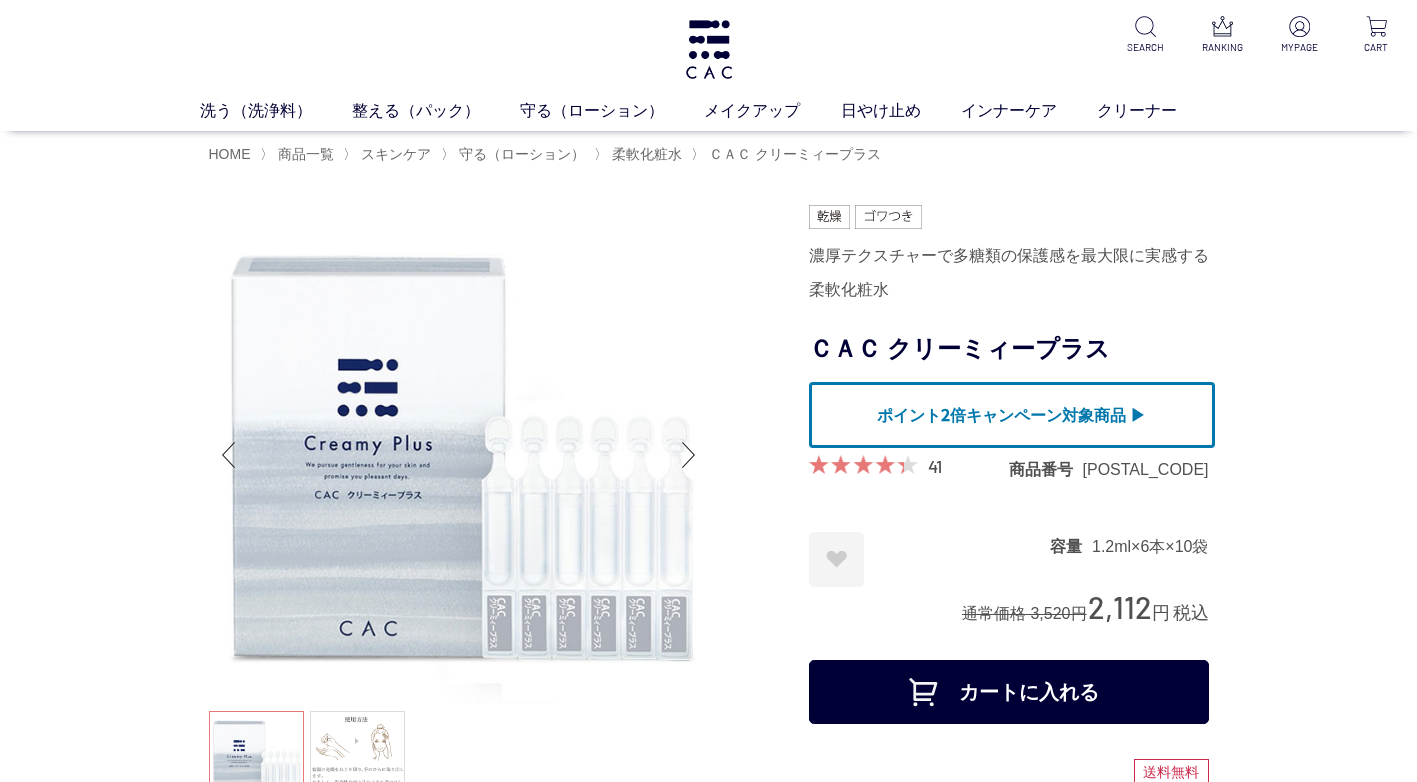 click on "買い物かご
買い物かご内の商品
買い物かごは空です...
カテゴリから探す
商品一覧
スキンケア
洗う（洗浄料）
整える（パック）
守る（ローション）
保湿化粧水
柔軟化粧水
美容液
ジェル
メイクアップ
その他
日やけ止め
インナーケア
クリーナー
ジャンルから探す
限定品" at bounding box center (708, 7401) 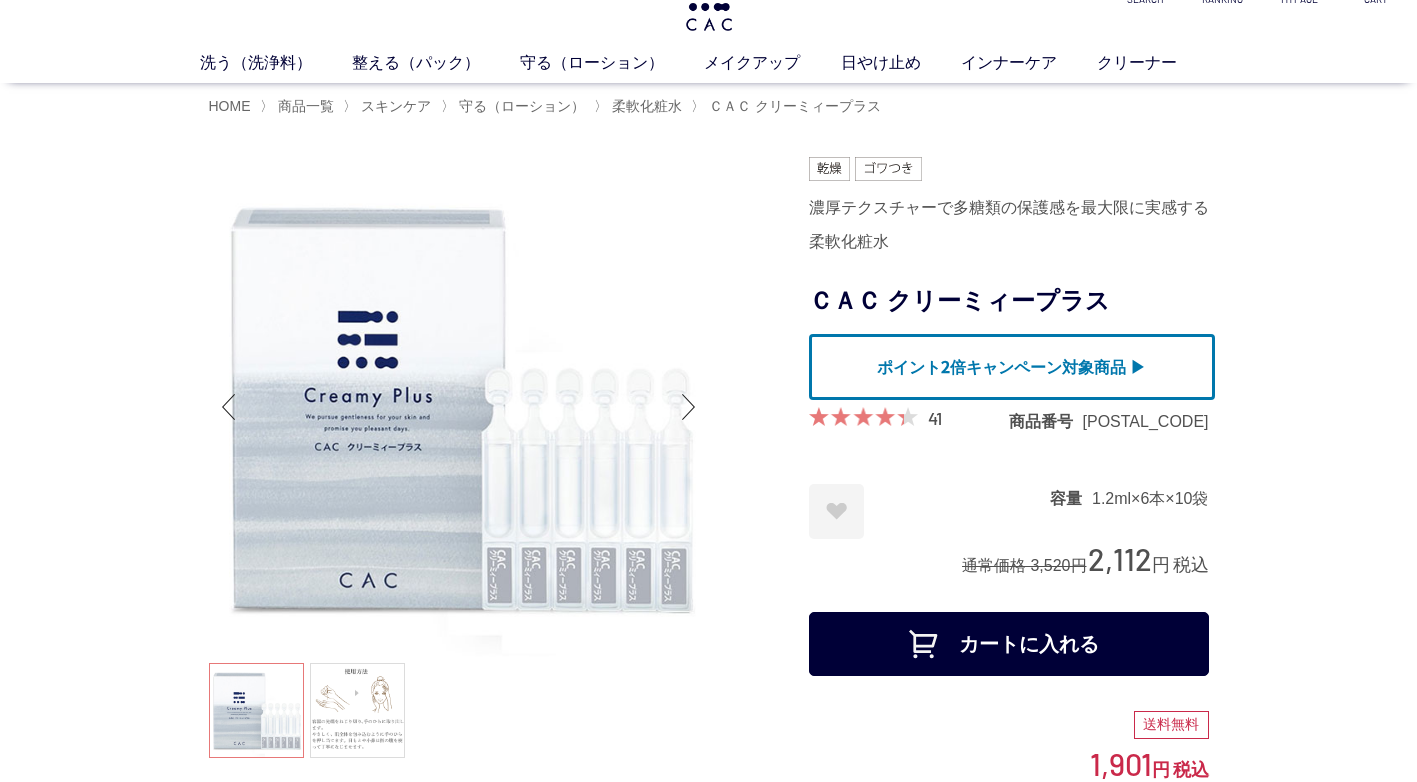 scroll, scrollTop: 0, scrollLeft: 0, axis: both 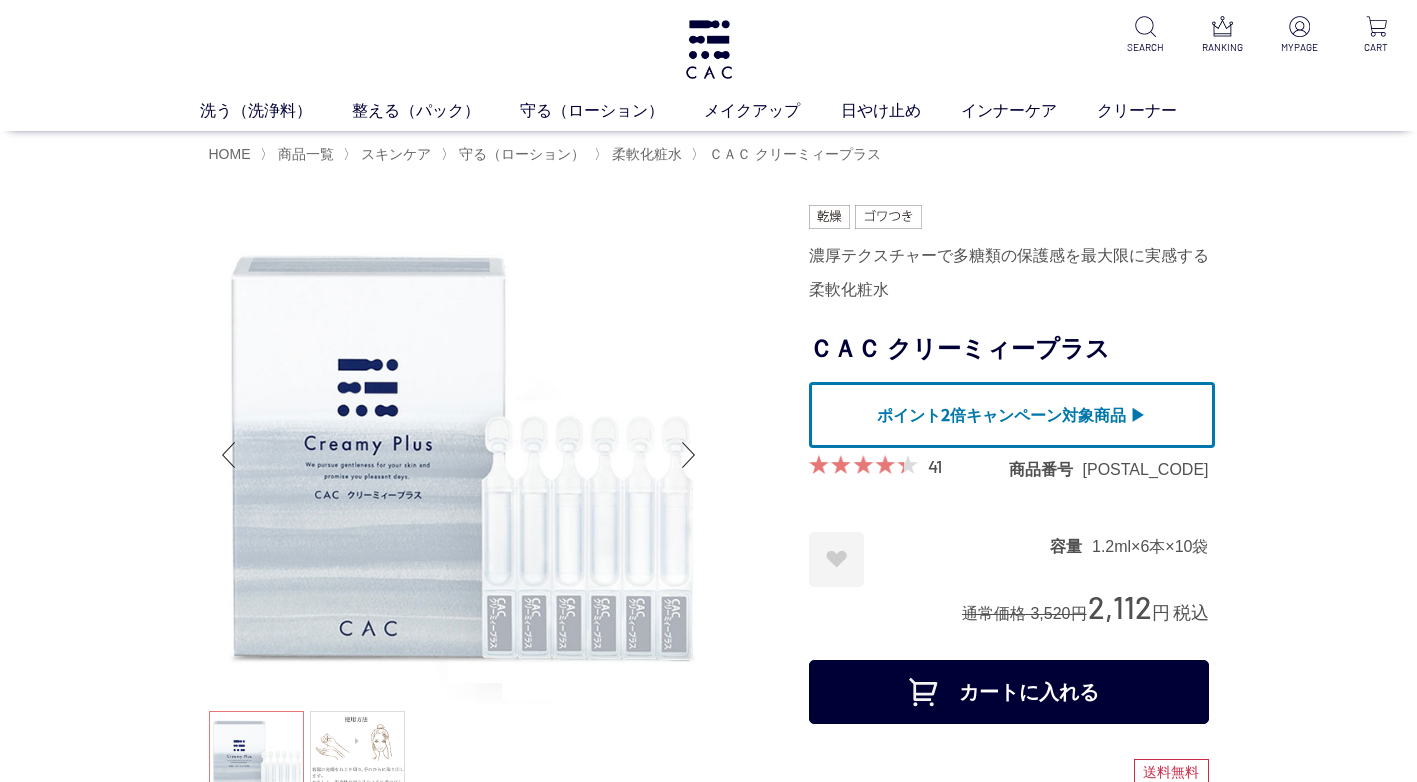 click on "買い物かご
買い物かご内の商品
買い物かごは空です...
カテゴリから探す
商品一覧
スキンケア
洗う（洗浄料）
整える（パック）
守る（ローション）
保湿化粧水
柔軟化粧水
美容液
ジェル
メイクアップ
その他
日やけ止め
インナーケア
クリーナー
ジャンルから探す
限定品" at bounding box center (708, 7401) 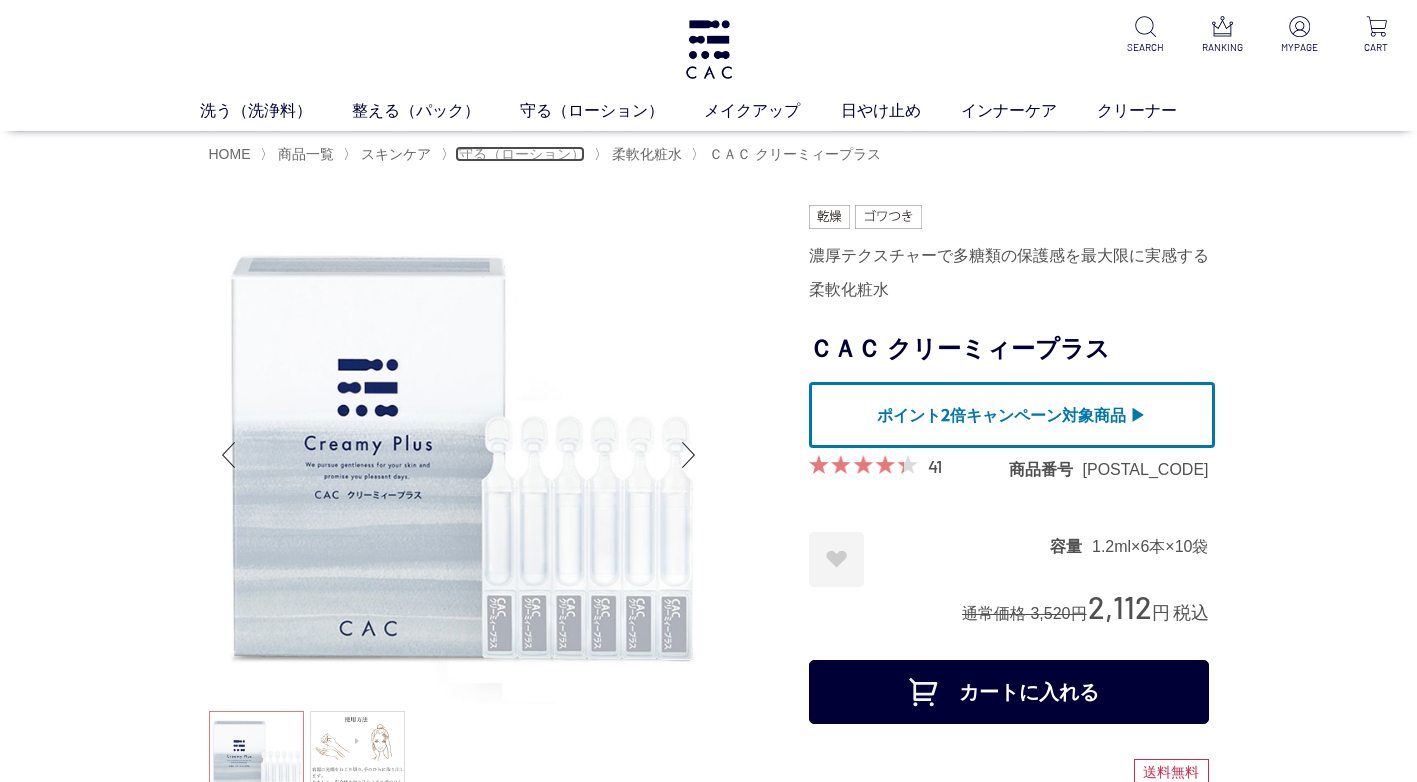 click on "守る（ローション）" at bounding box center (522, 154) 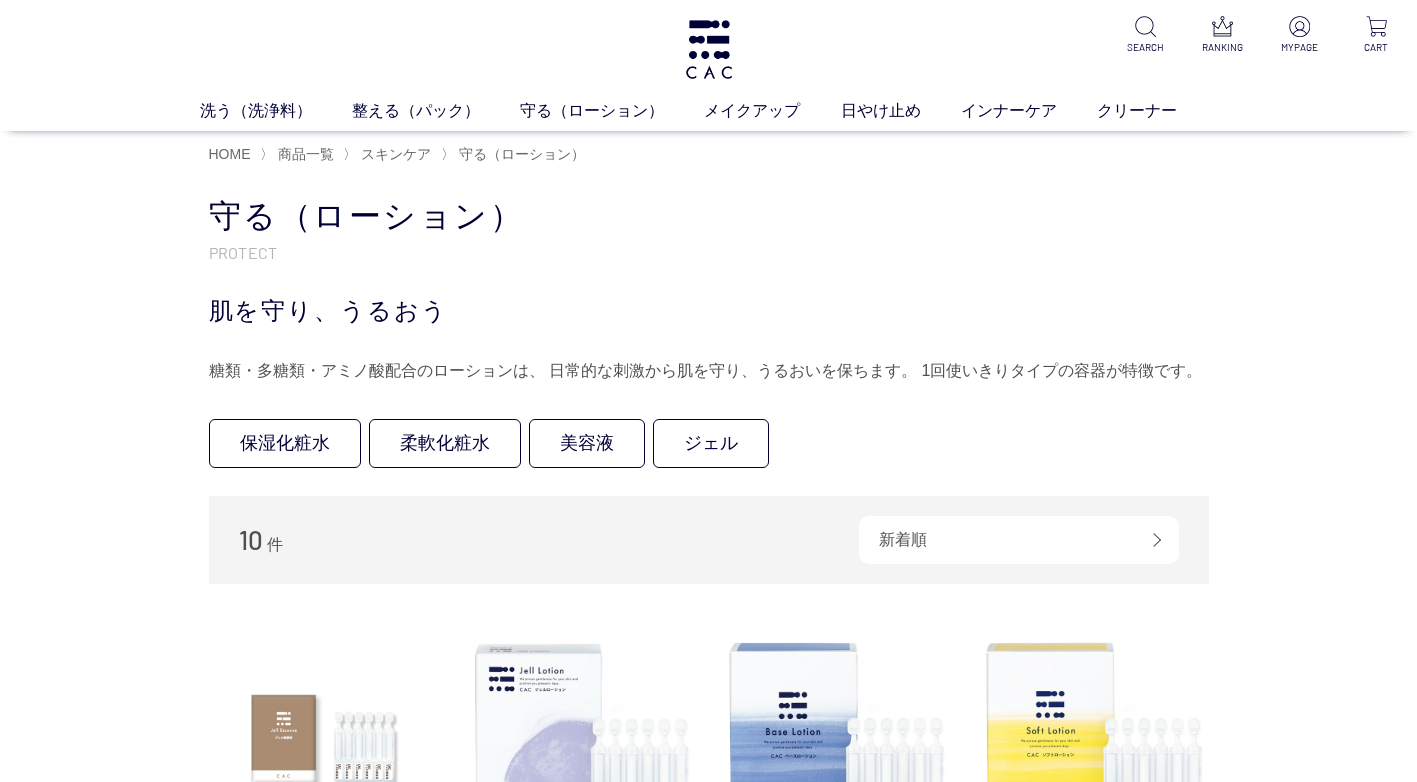 scroll, scrollTop: 0, scrollLeft: 0, axis: both 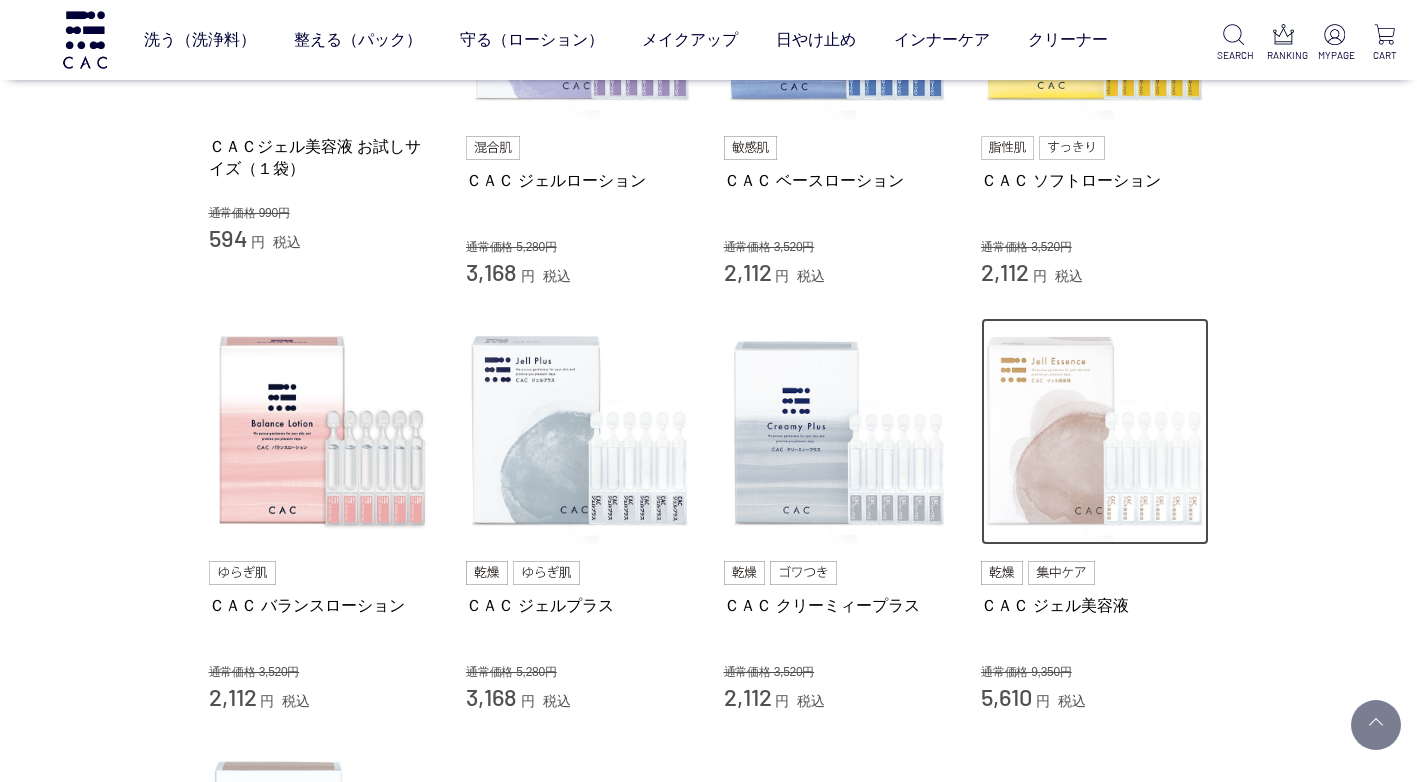 click at bounding box center (1095, 432) 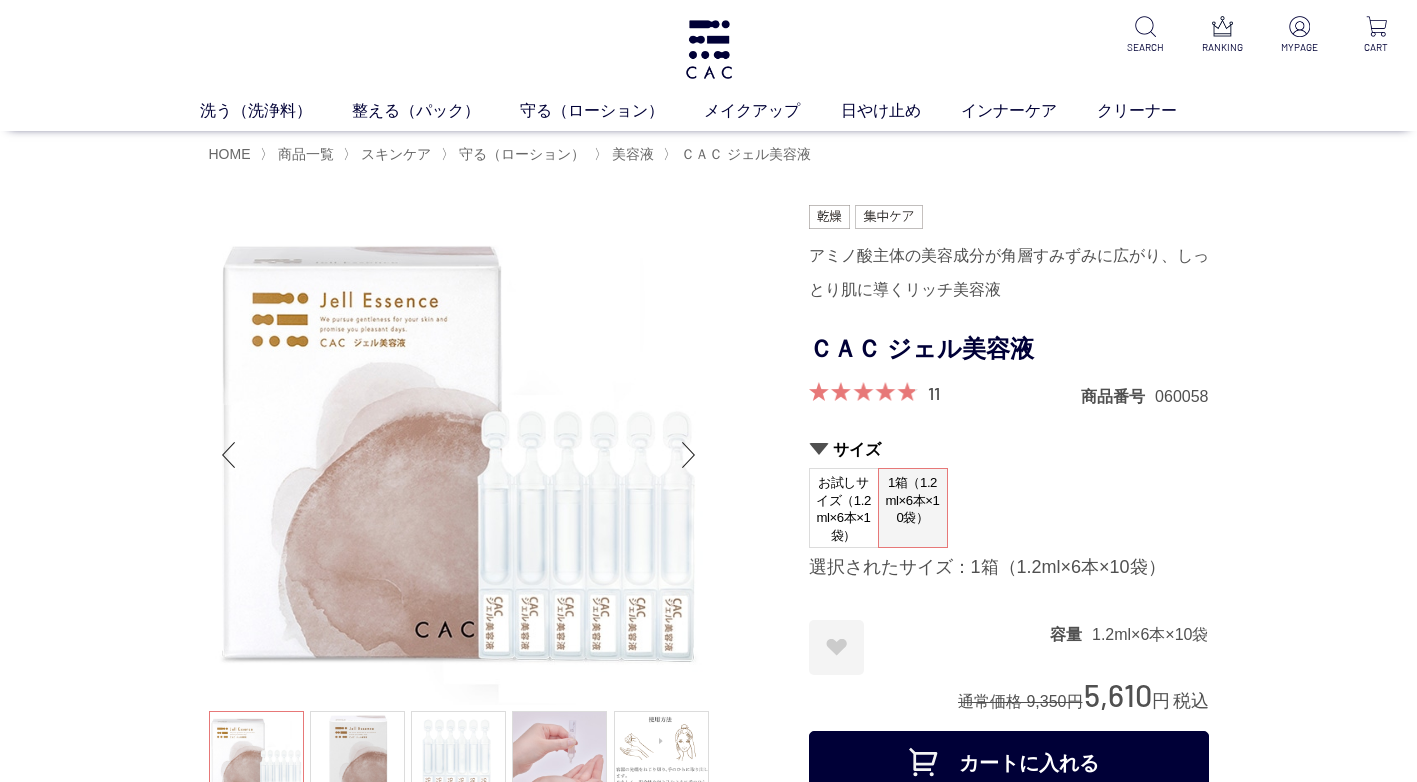 scroll, scrollTop: 0, scrollLeft: 0, axis: both 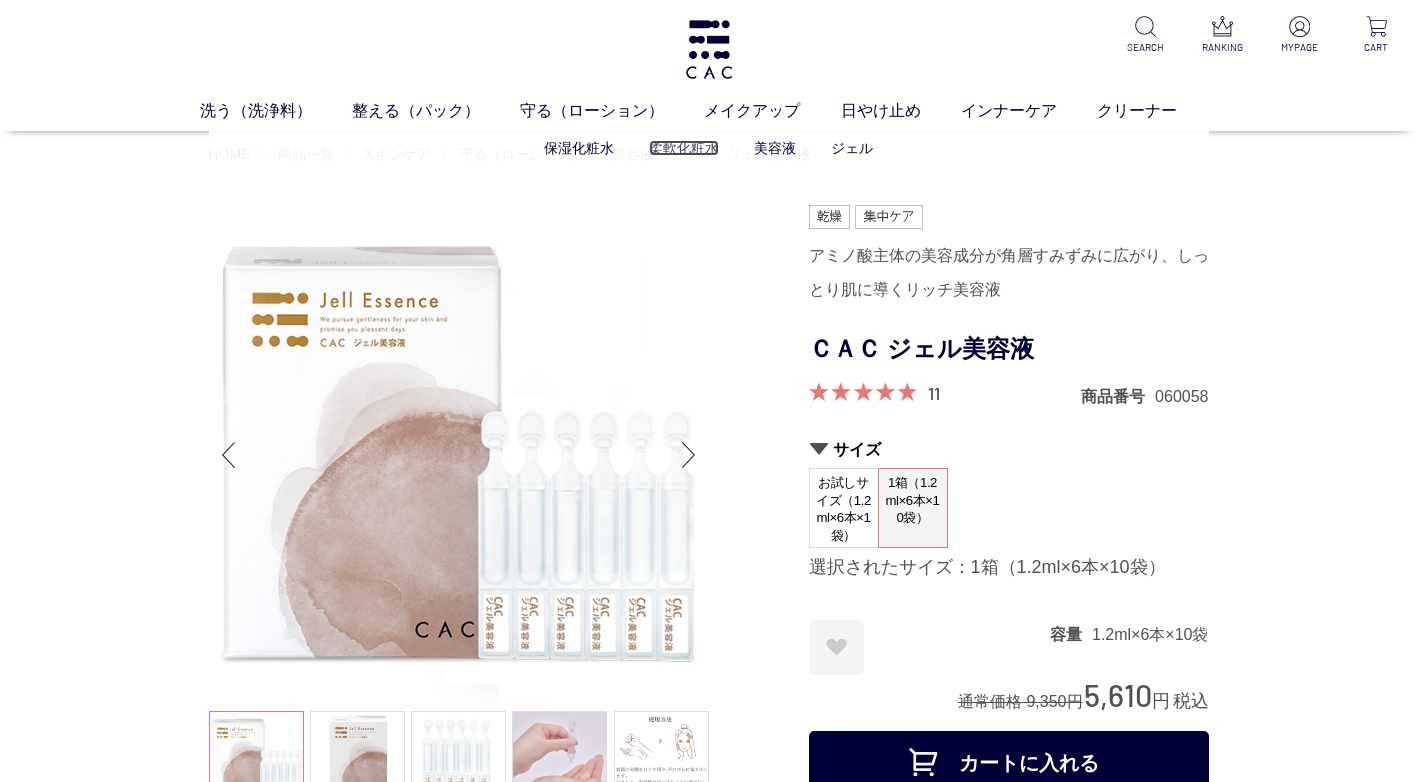 click on "柔軟化粧水" at bounding box center (684, 148) 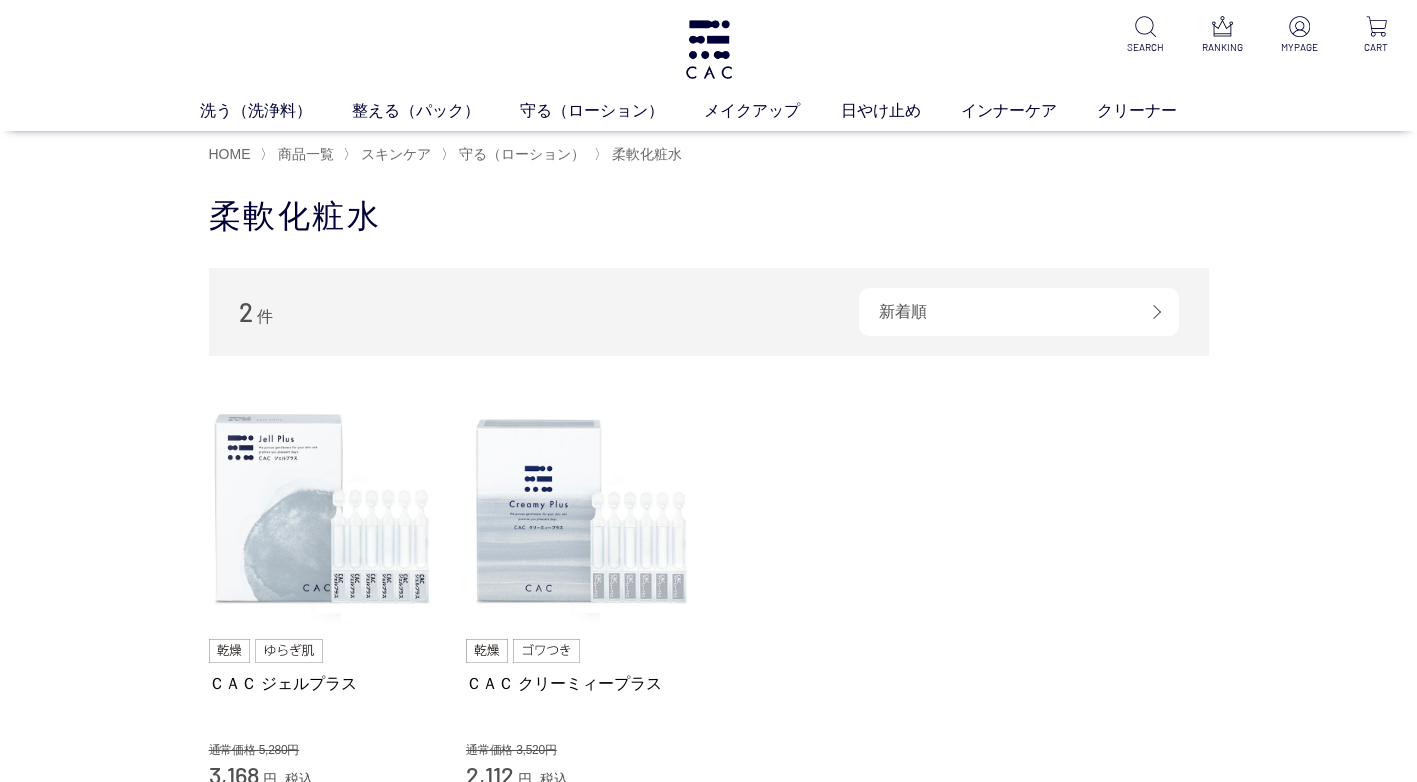 scroll, scrollTop: 0, scrollLeft: 0, axis: both 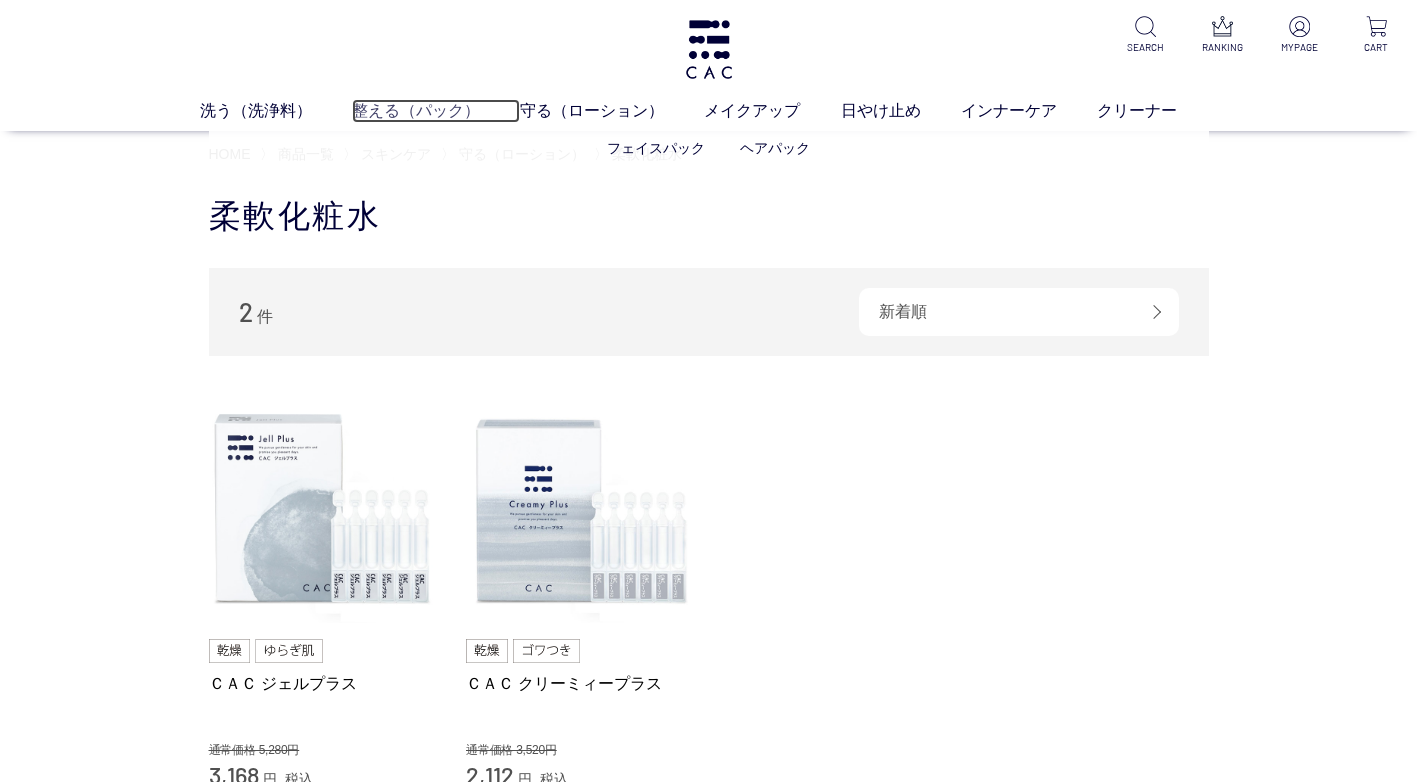 click on "整える（パック）" at bounding box center (436, 111) 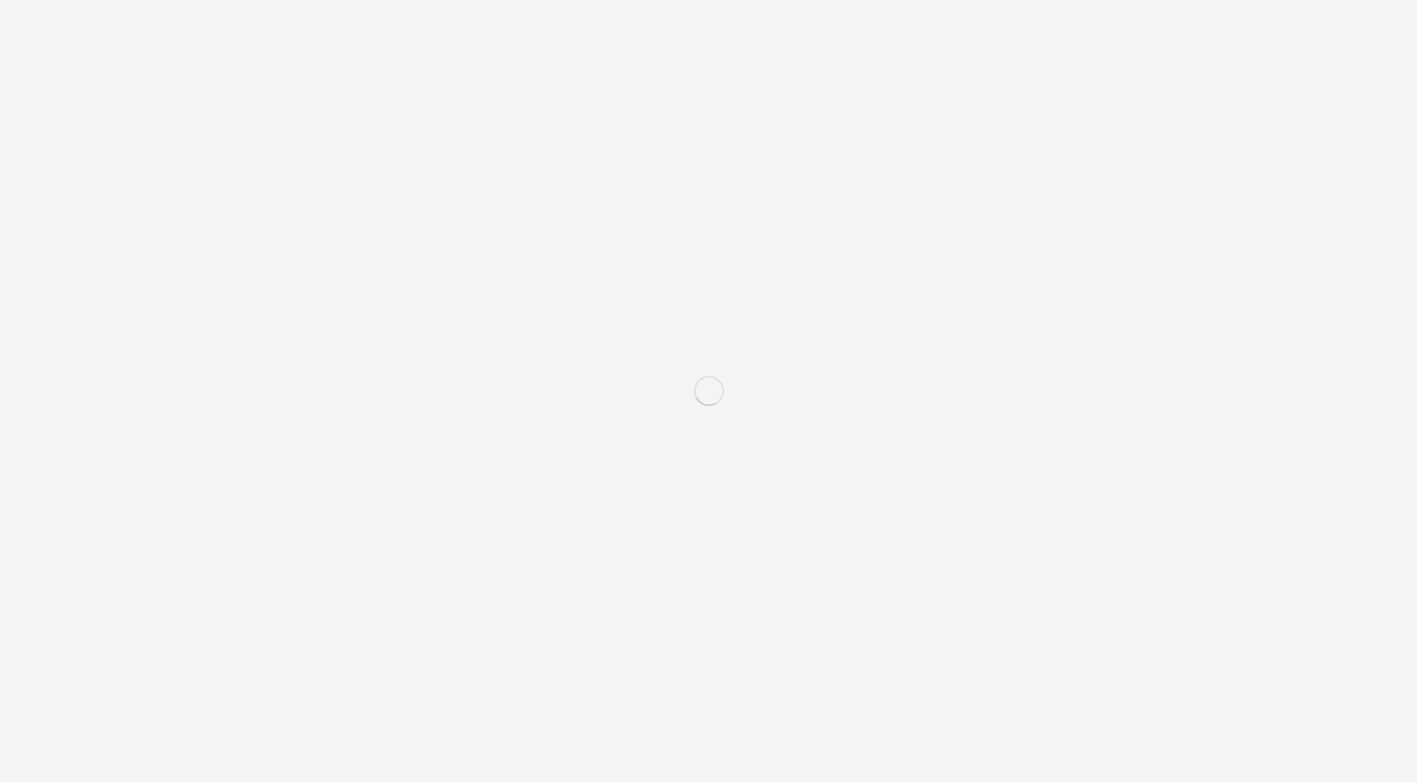 scroll, scrollTop: 0, scrollLeft: 0, axis: both 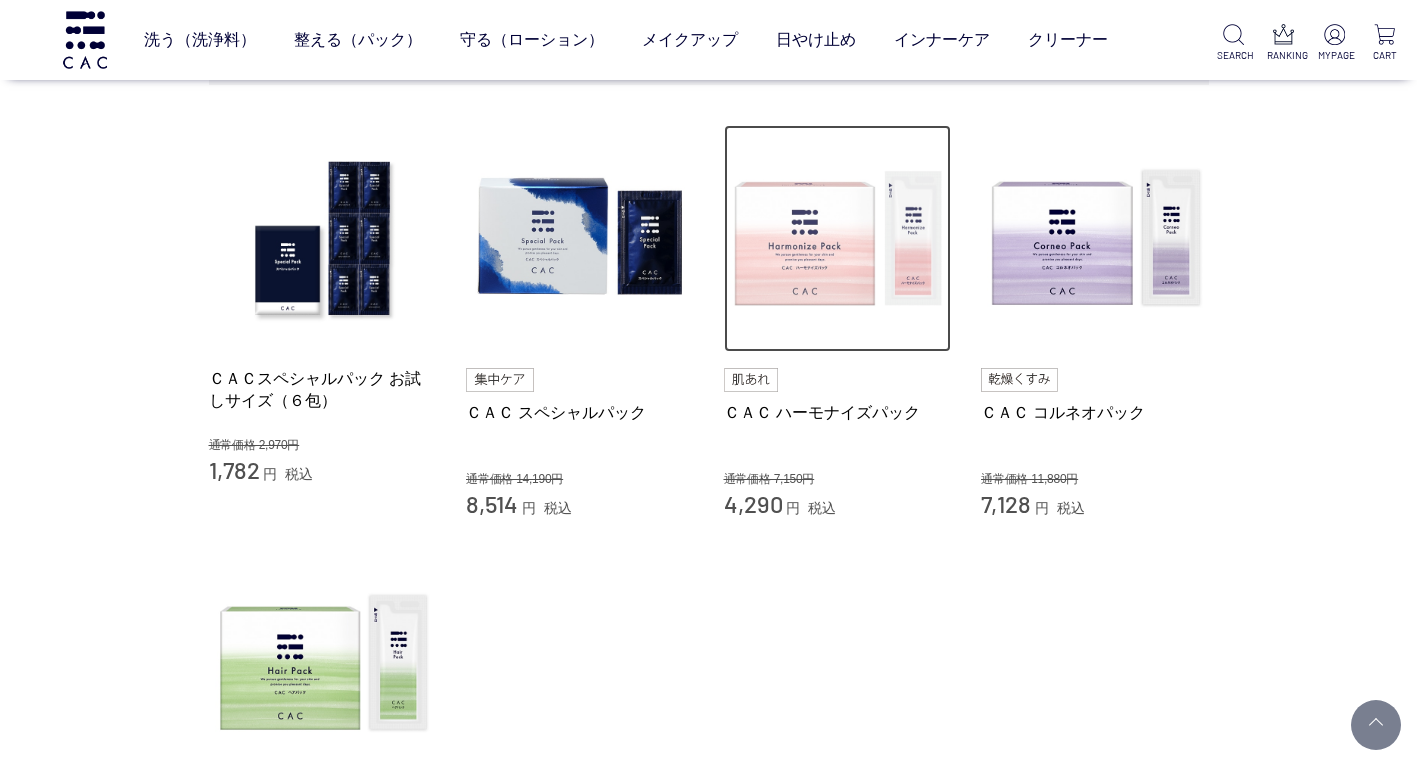click at bounding box center [838, 239] 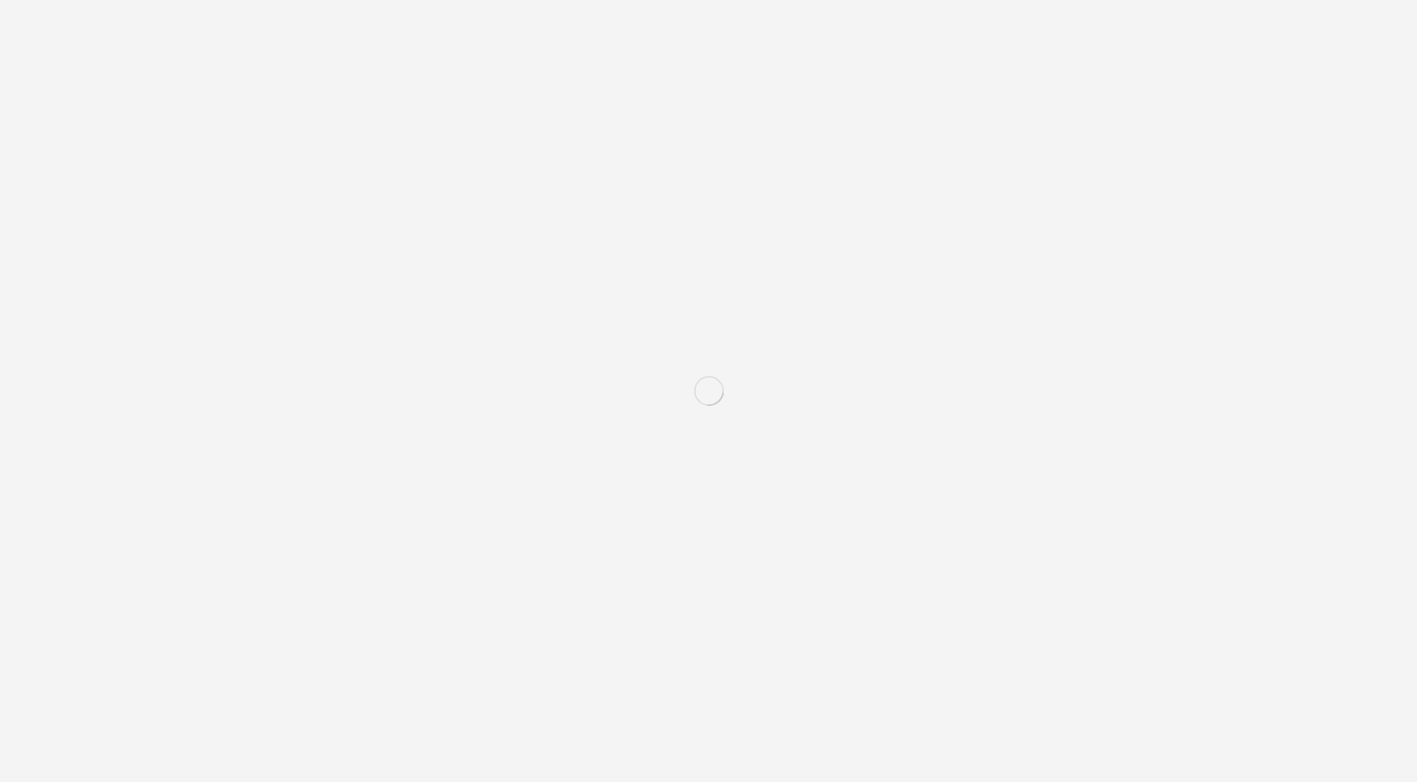 scroll, scrollTop: 0, scrollLeft: 0, axis: both 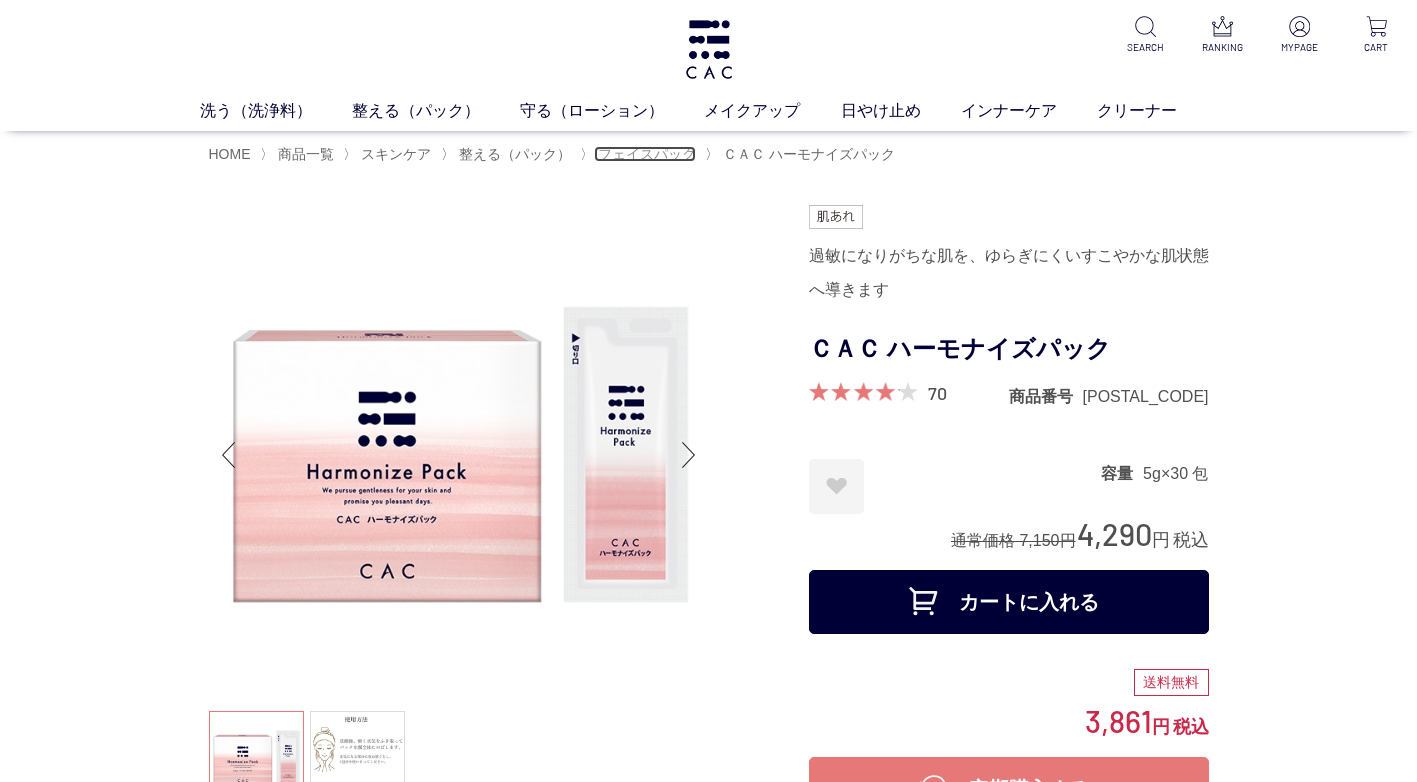 click on "フェイスパック" at bounding box center [647, 154] 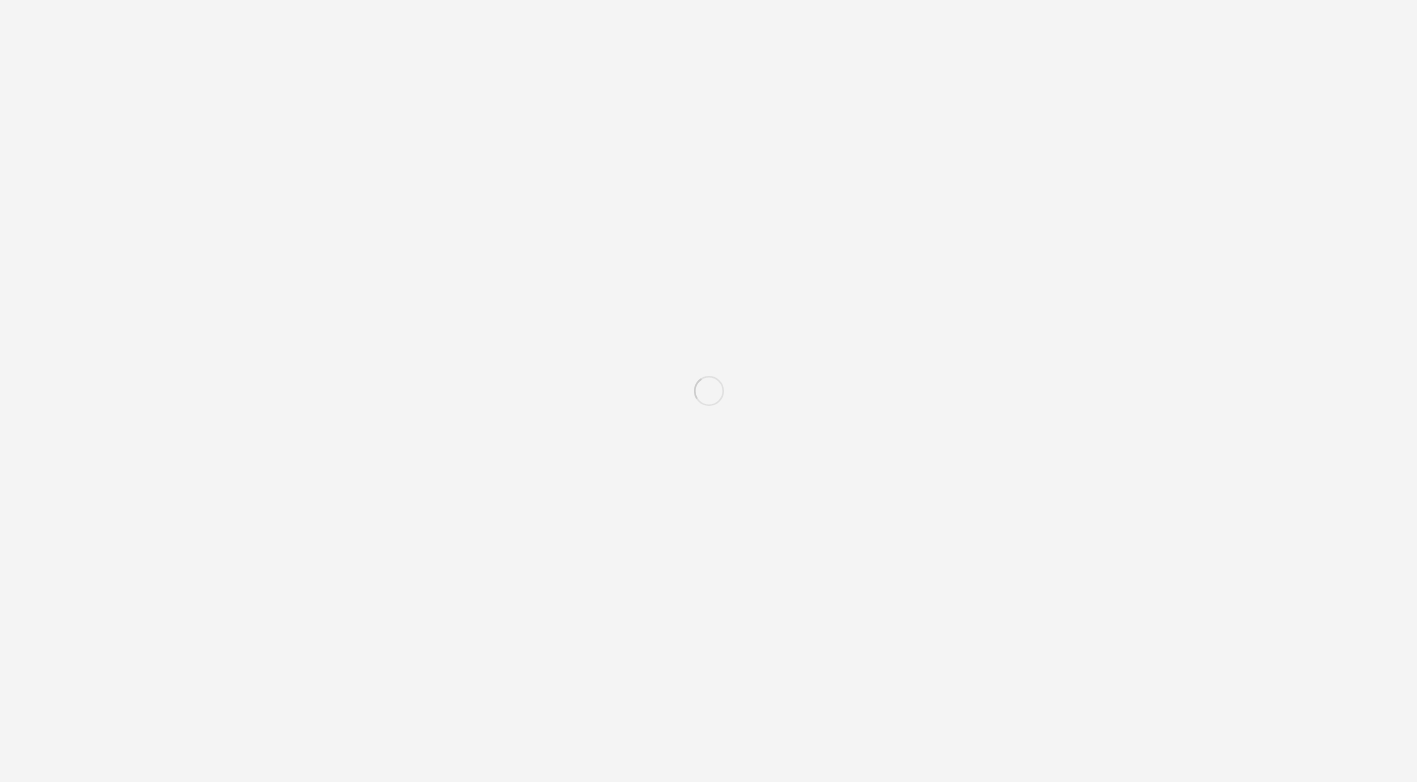 scroll, scrollTop: 0, scrollLeft: 0, axis: both 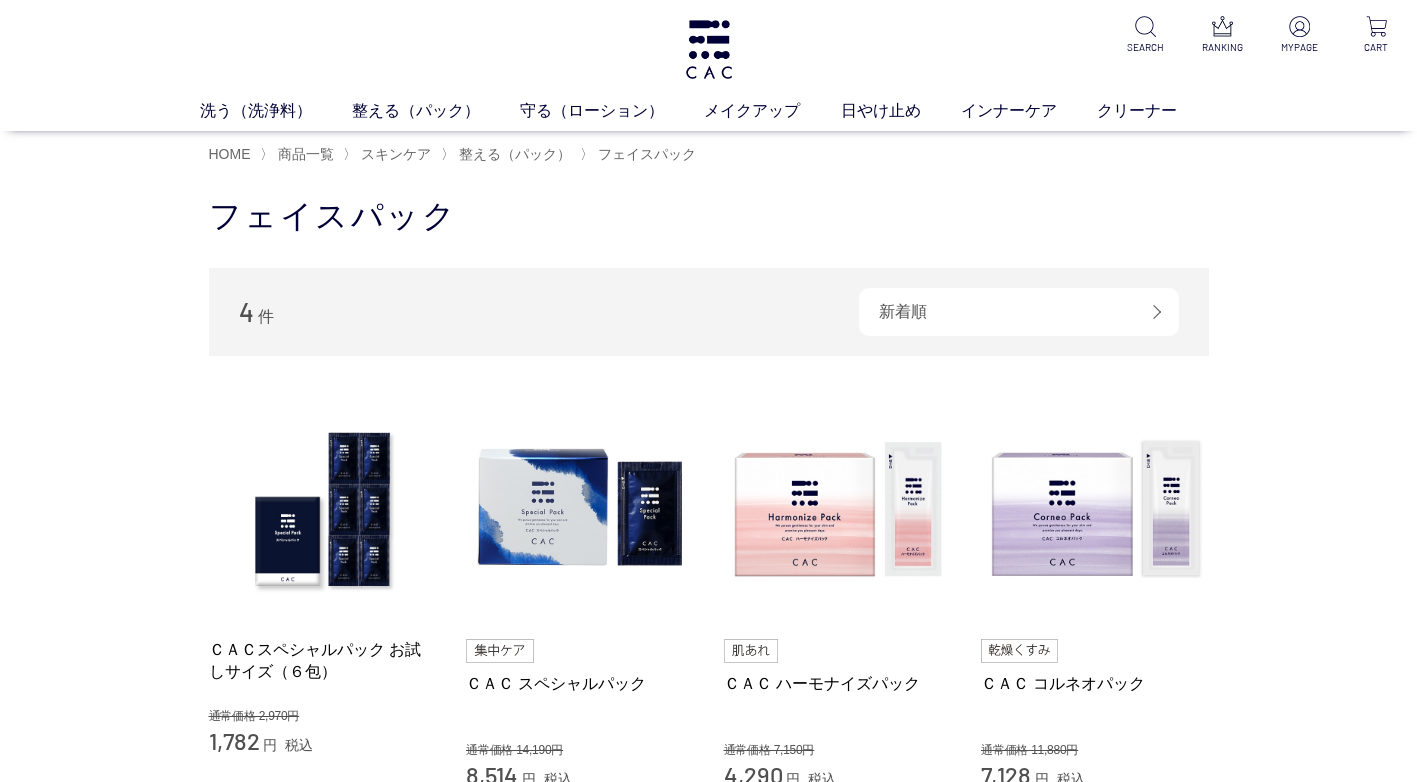 click on "買い物かご
買い物かご内の商品
買い物かごは空です...
カテゴリから探す
商品一覧
スキンケア
洗う（洗浄料）
整える（パック）
フェイスパック
ヘアパック
守る（ローション）
メイクアップ
その他
日やけ止め
インナーケア
クリーナー
ジャンルから探す
限定品
フェイスパック
4
件
新着順
商品コード
商品名
発売日
発売日＋商品名" at bounding box center (708, 573) 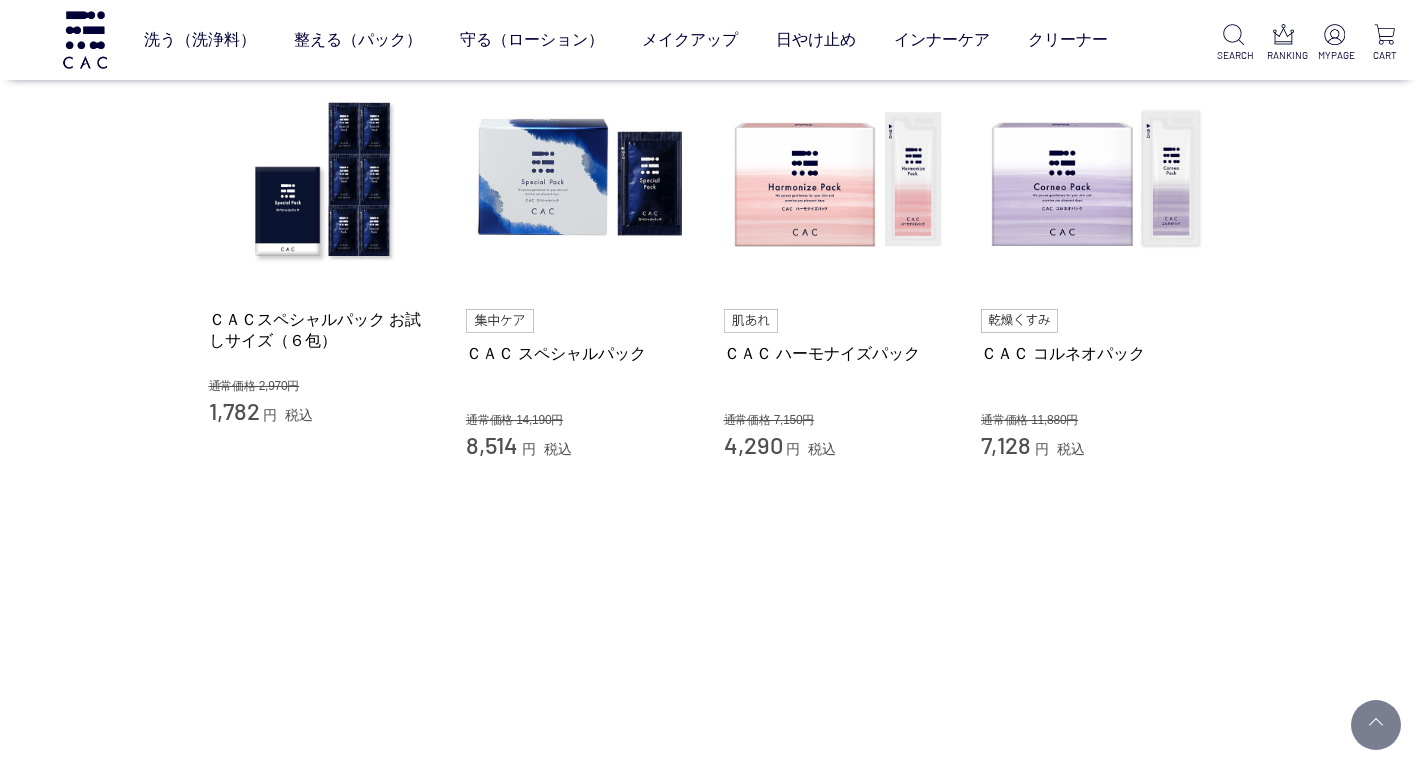 scroll, scrollTop: 200, scrollLeft: 0, axis: vertical 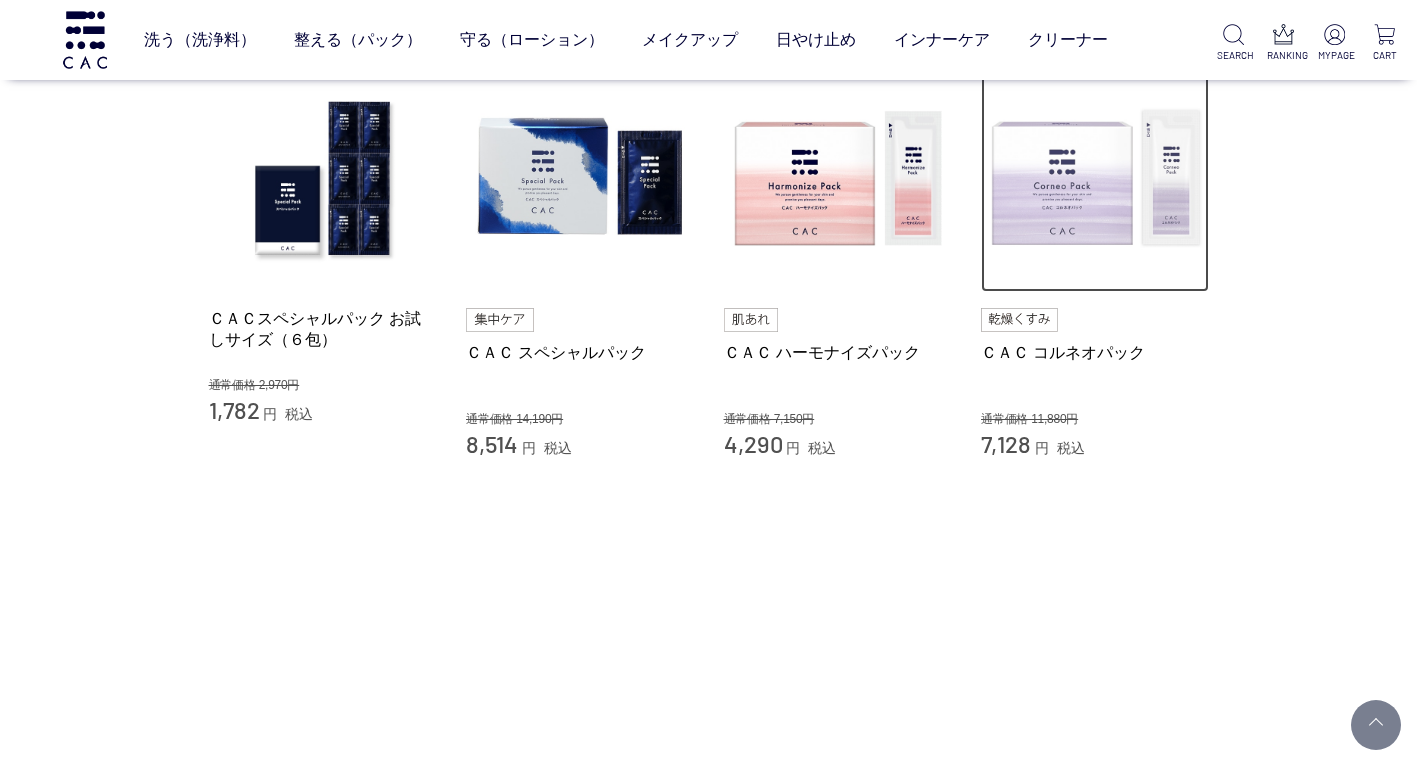 click at bounding box center [1095, 179] 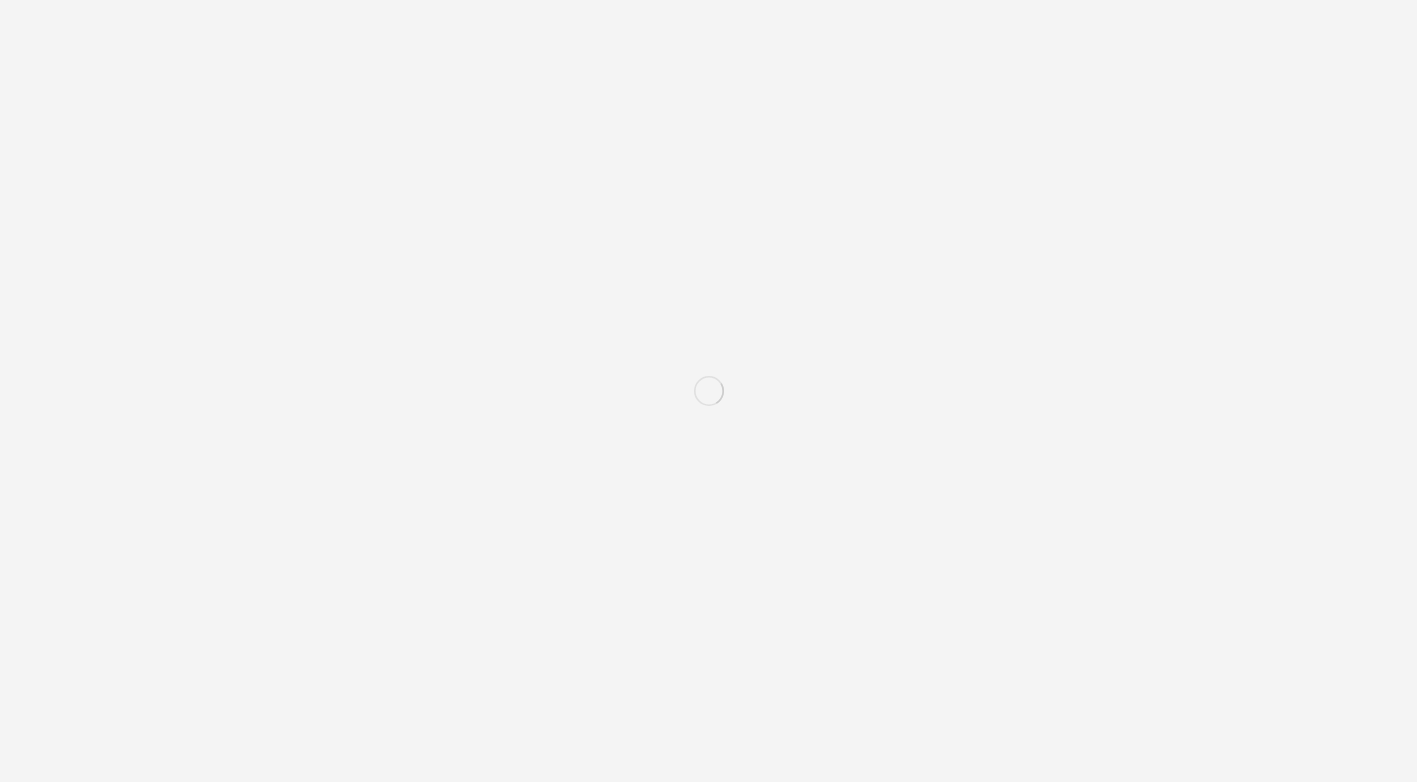 scroll, scrollTop: 0, scrollLeft: 0, axis: both 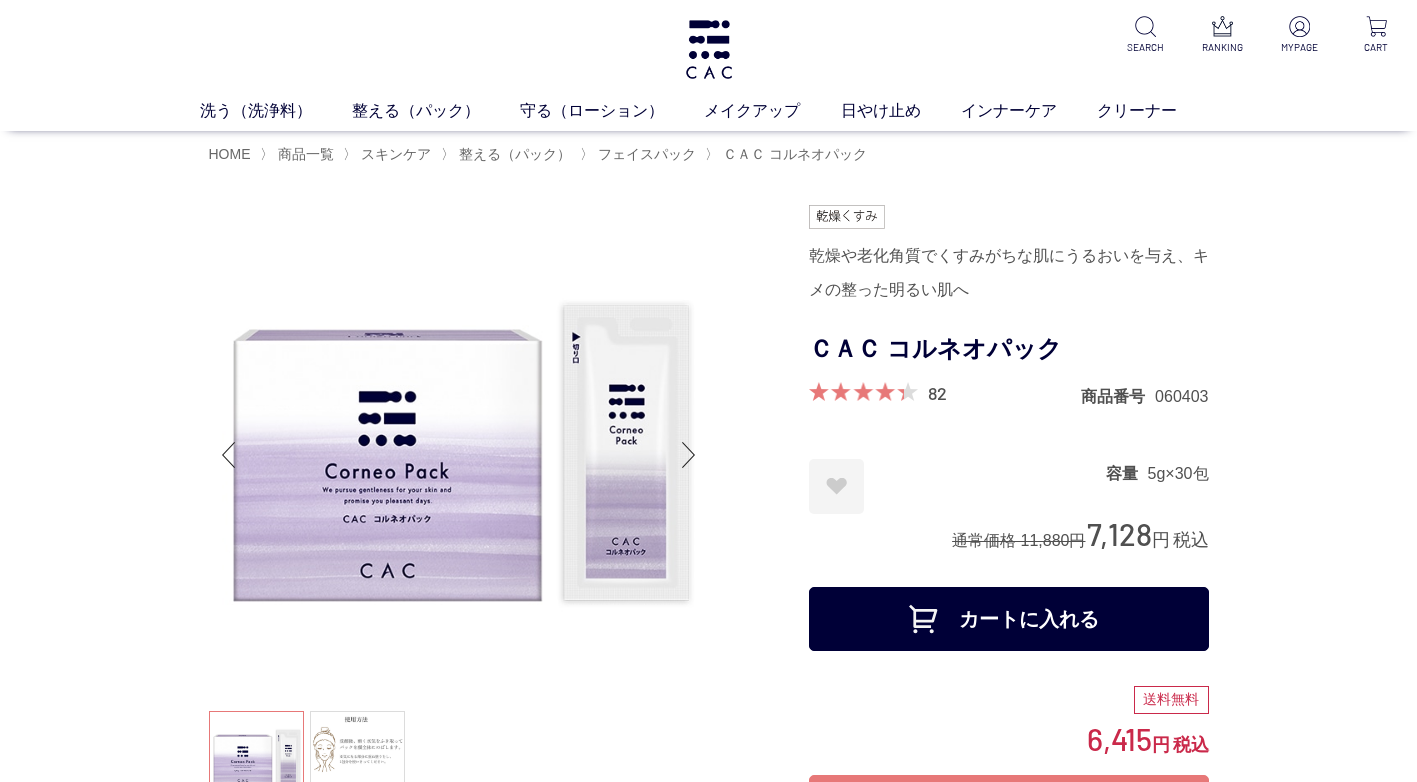 click on "買い物かご
買い物かご内の商品
買い物かごは空です...
カテゴリから探す
商品一覧
スキンケア
洗う（洗浄料）
整える（パック）
フェイスパック
ヘアパック
守る（ローション）
メイクアップ
その他
日やけ止め
インナーケア
クリーナー
ジャンルから探す
限定品" at bounding box center (708, 7020) 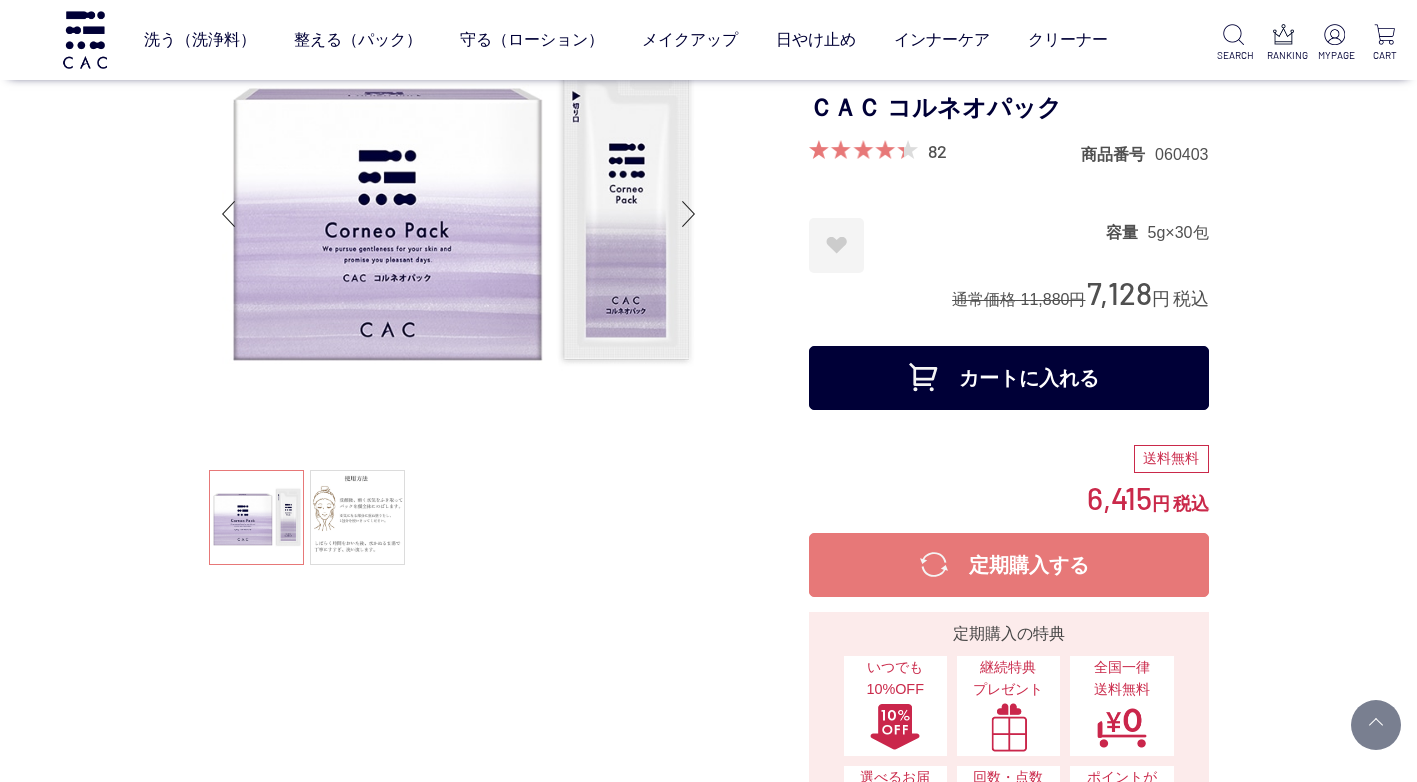 scroll, scrollTop: 0, scrollLeft: 0, axis: both 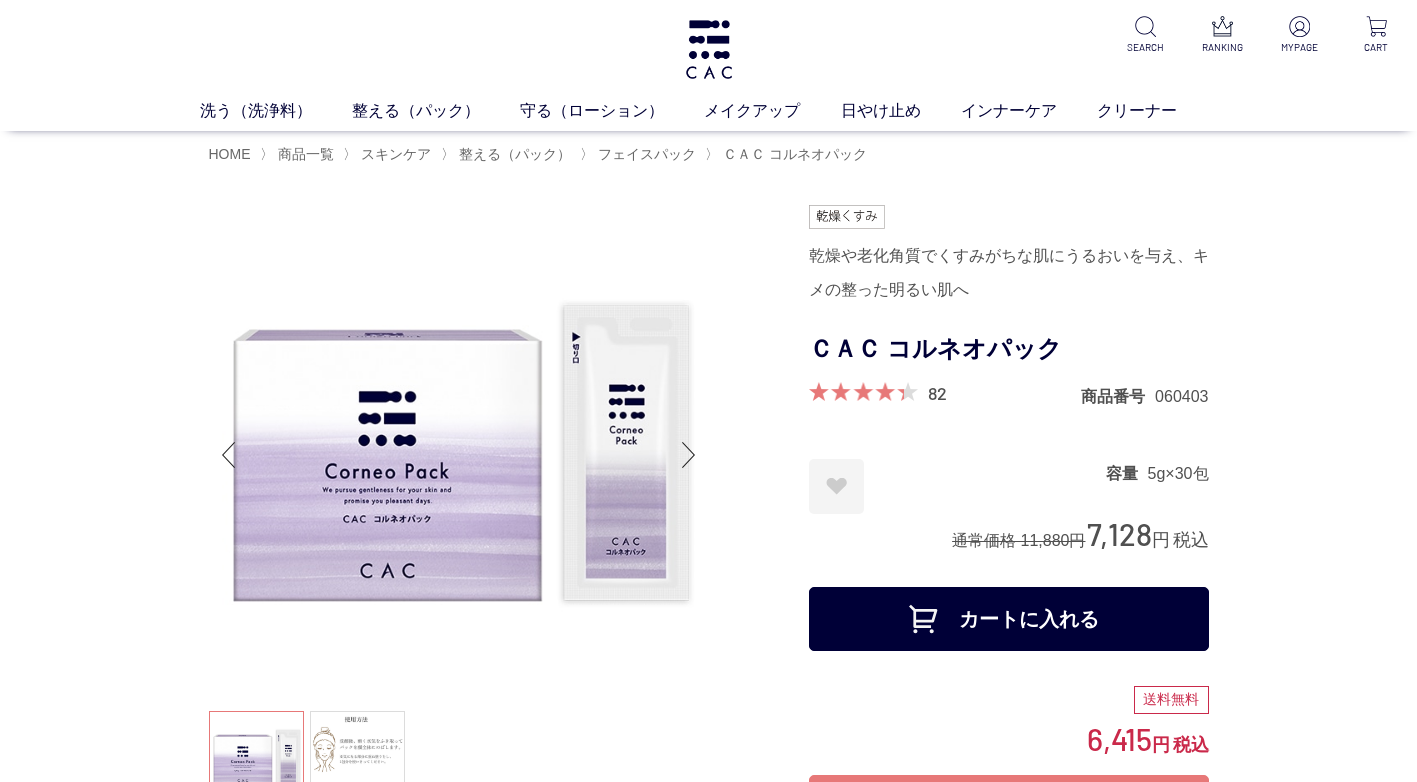 click on "買い物かご
買い物かご内の商品
買い物かごは空です...
カテゴリから探す
商品一覧
スキンケア
洗う（洗浄料）
整える（パック）
フェイスパック
ヘアパック
守る（ローション）
メイクアップ
その他
日やけ止め
インナーケア
クリーナー
ジャンルから探す
限定品" at bounding box center [708, 7020] 